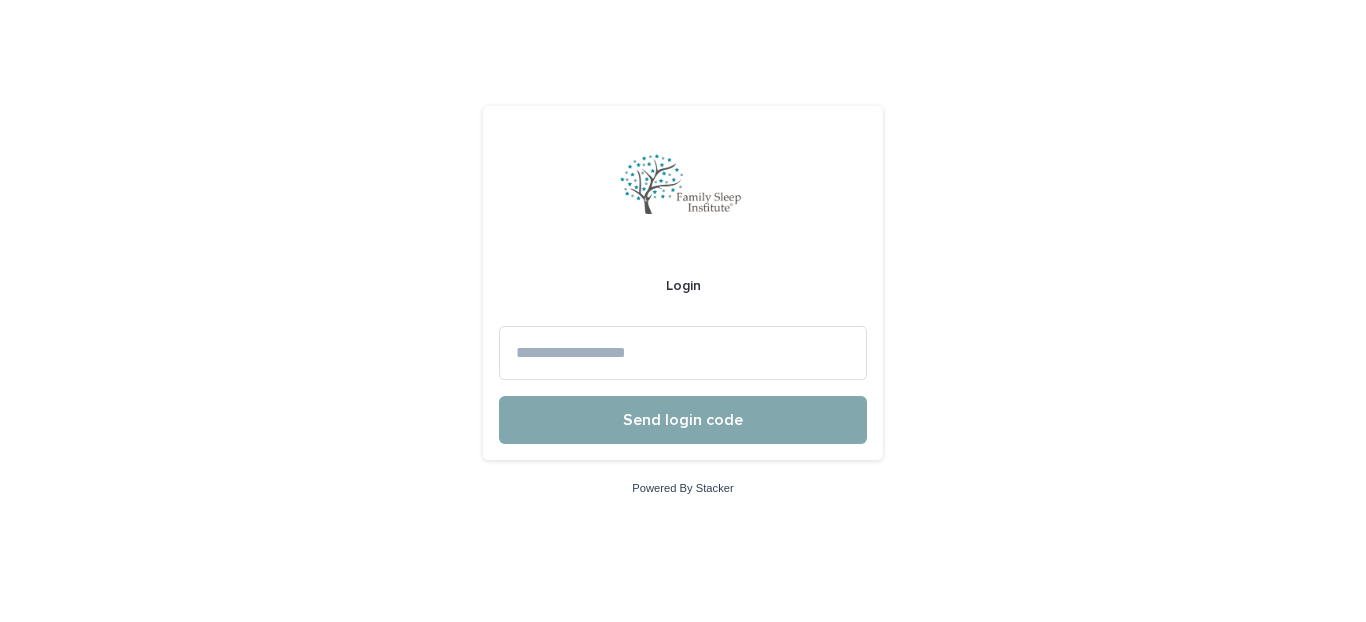 scroll, scrollTop: 0, scrollLeft: 0, axis: both 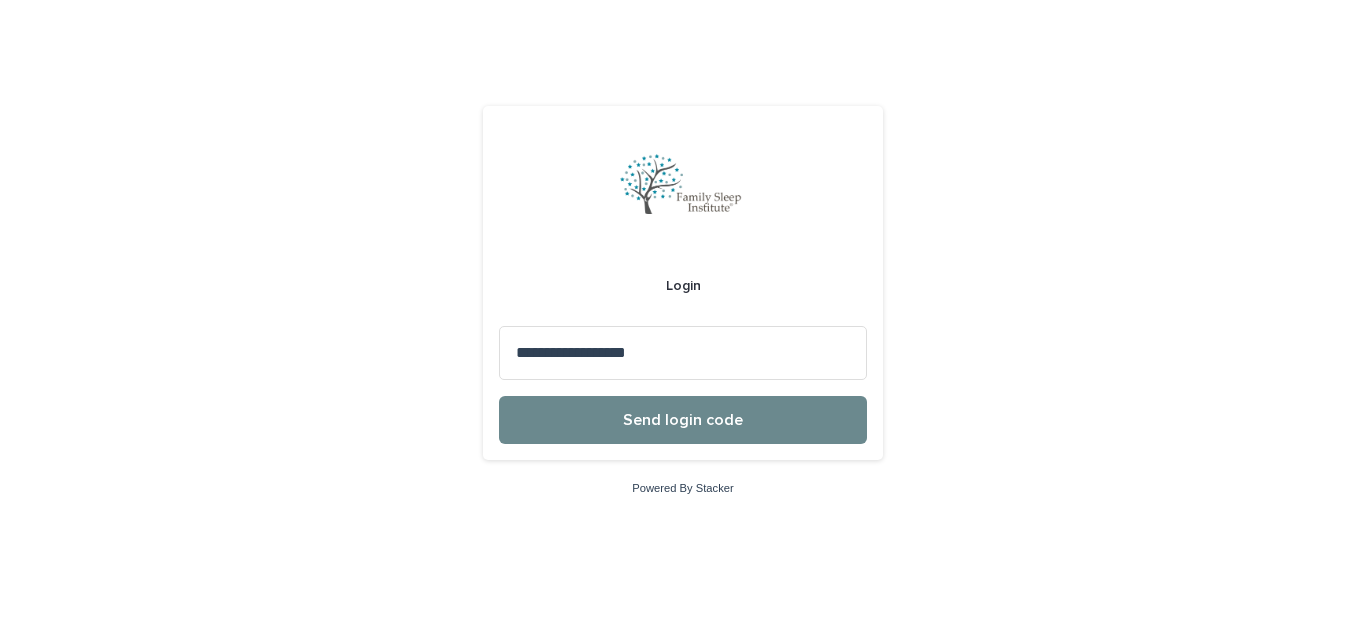 click on "Send login code" at bounding box center [683, 420] 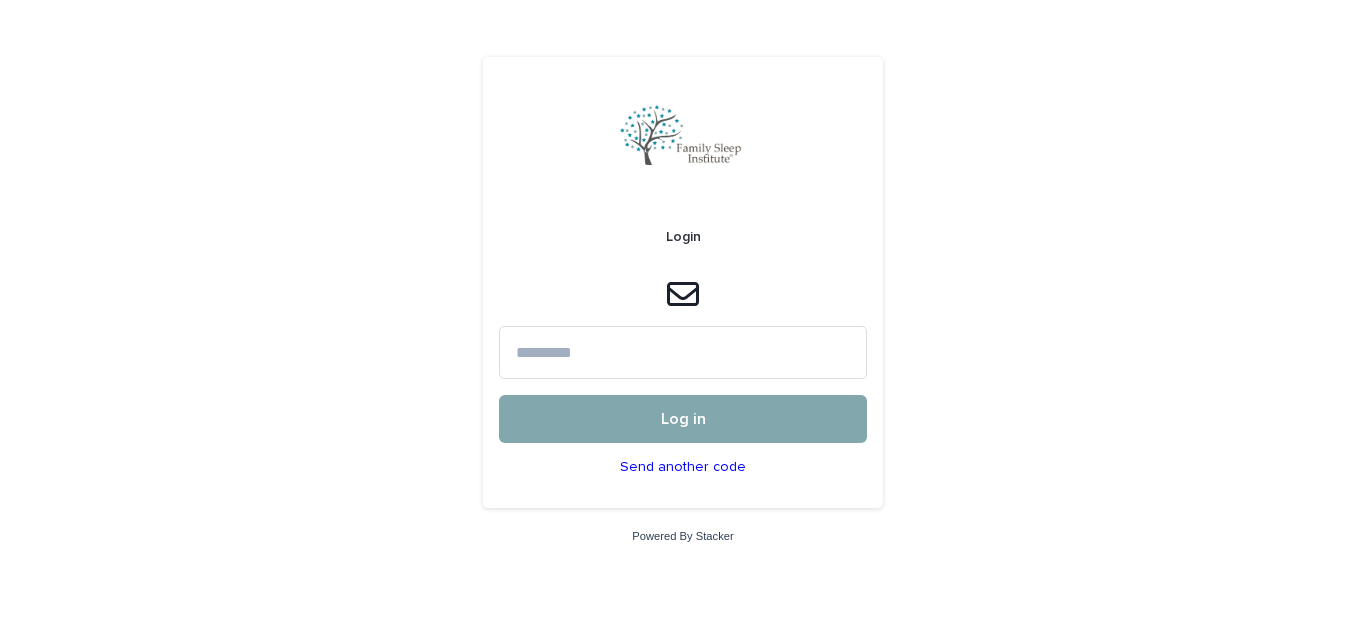click at bounding box center [683, 352] 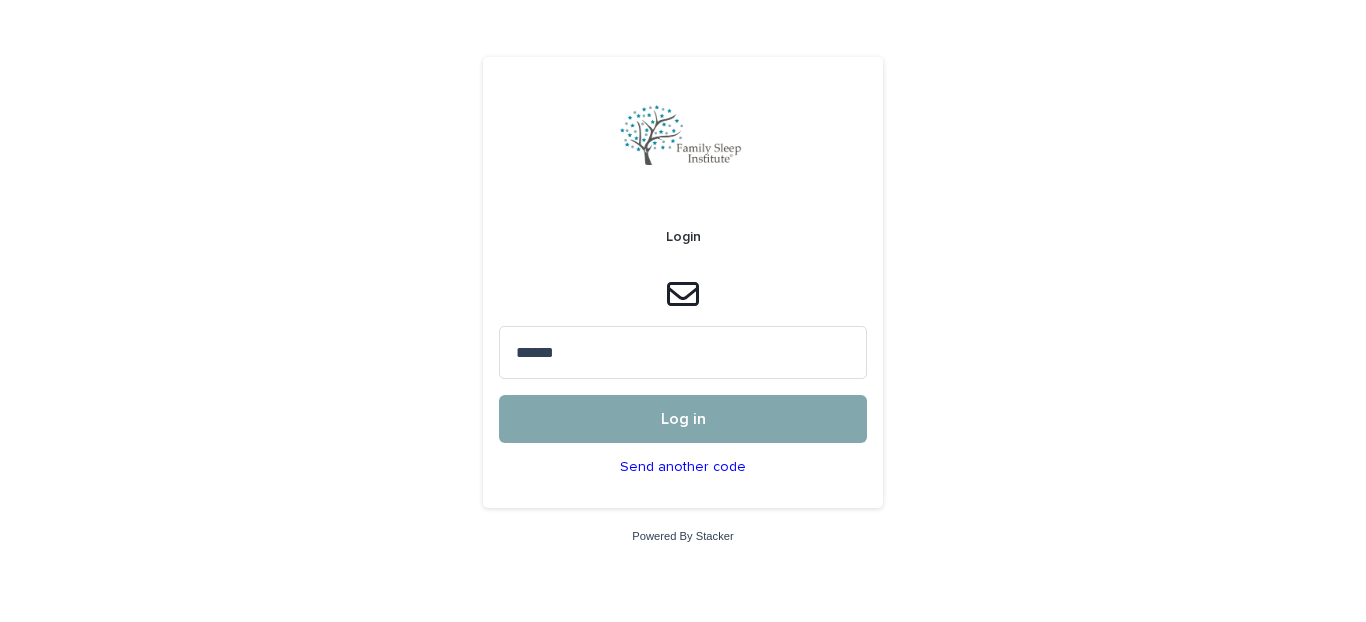 type on "******" 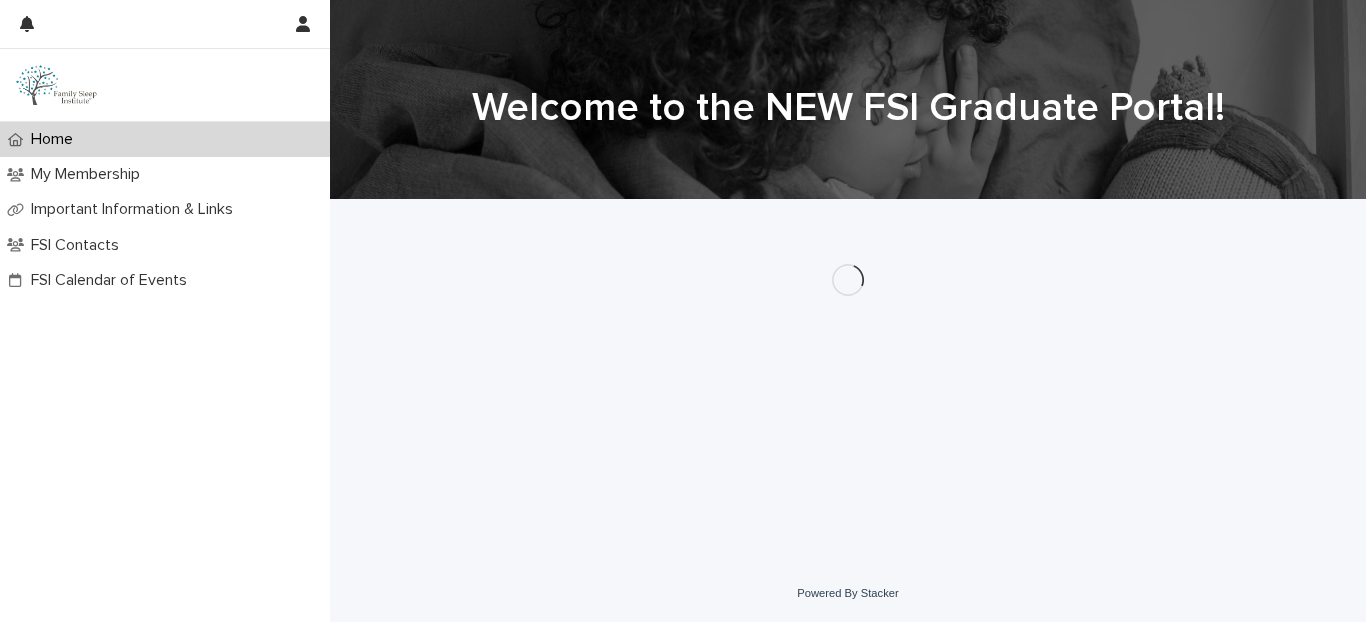 scroll, scrollTop: 0, scrollLeft: 0, axis: both 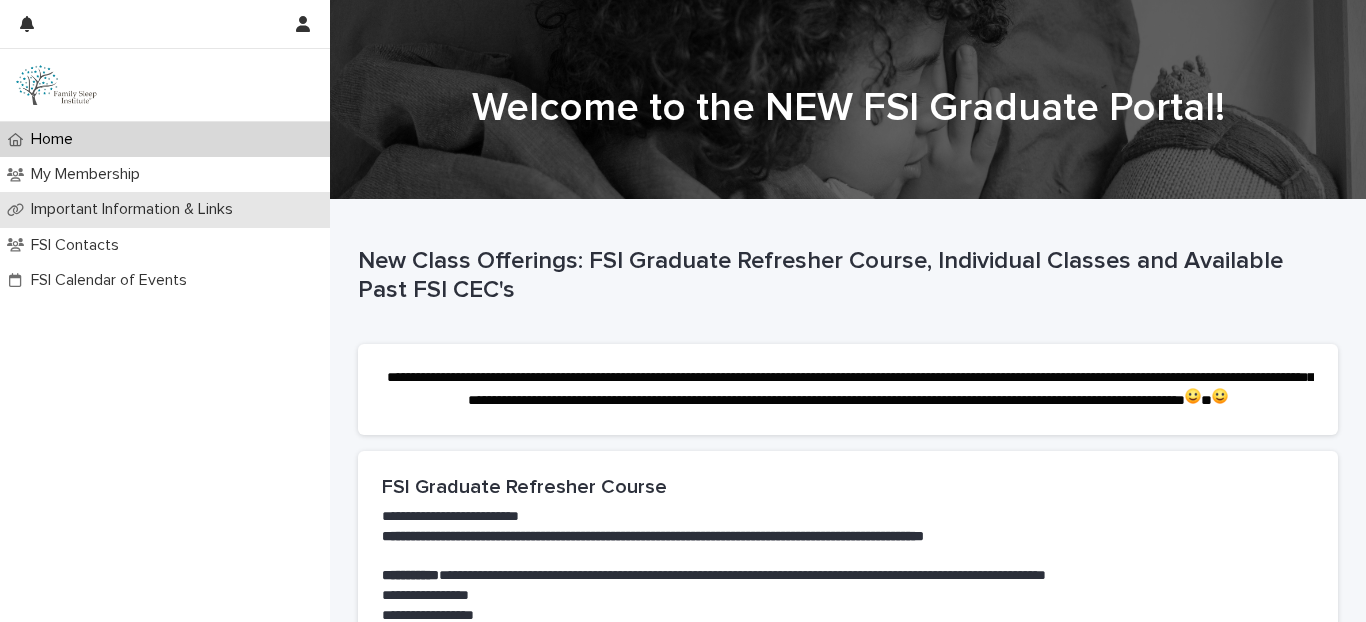 click on "Important Information & Links" at bounding box center (136, 209) 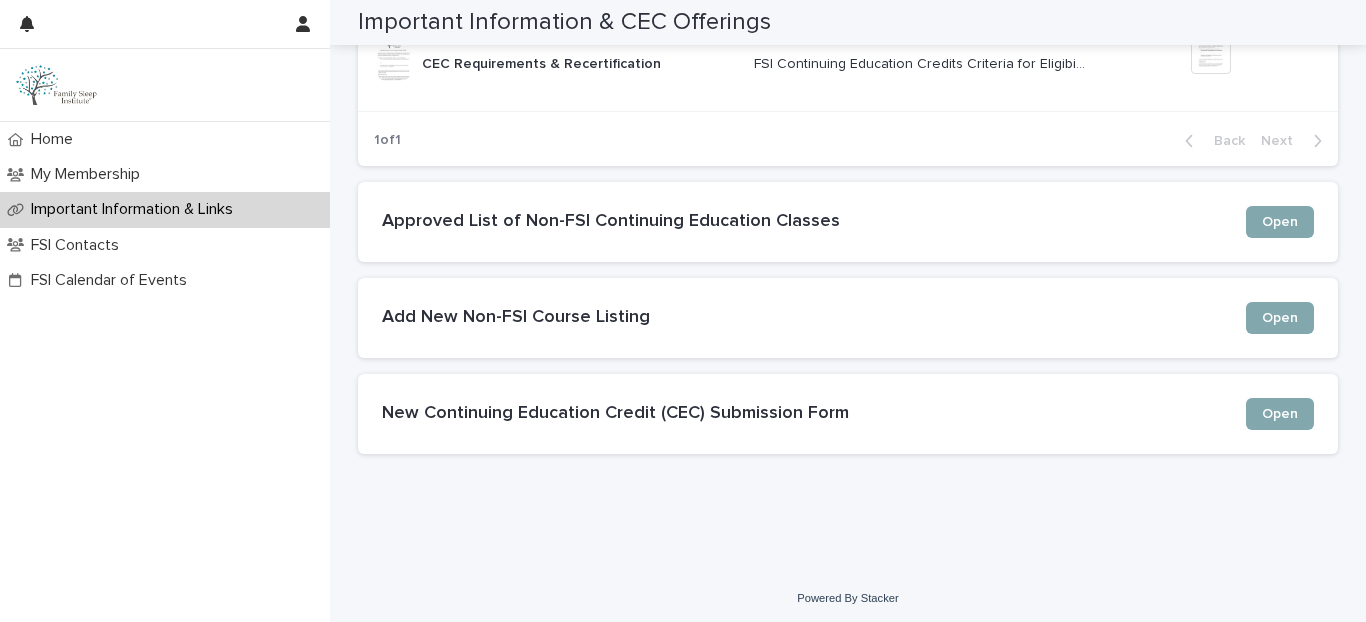 scroll, scrollTop: 1772, scrollLeft: 0, axis: vertical 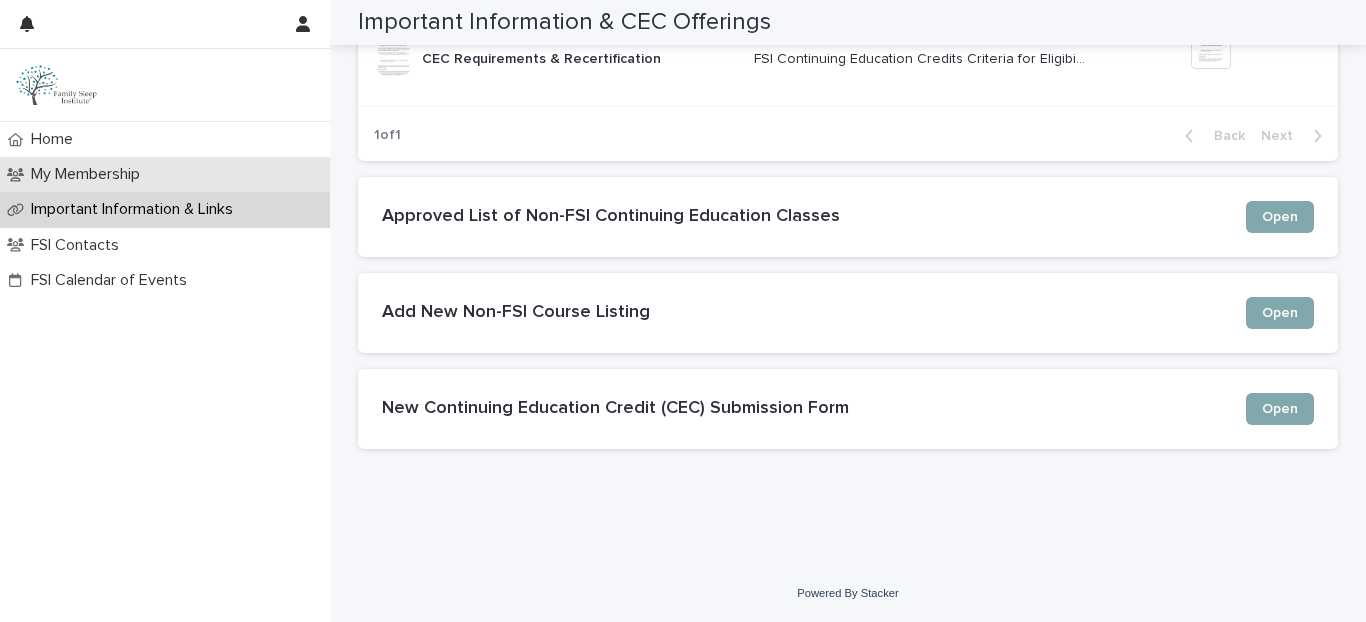 click on "My Membership" at bounding box center [89, 174] 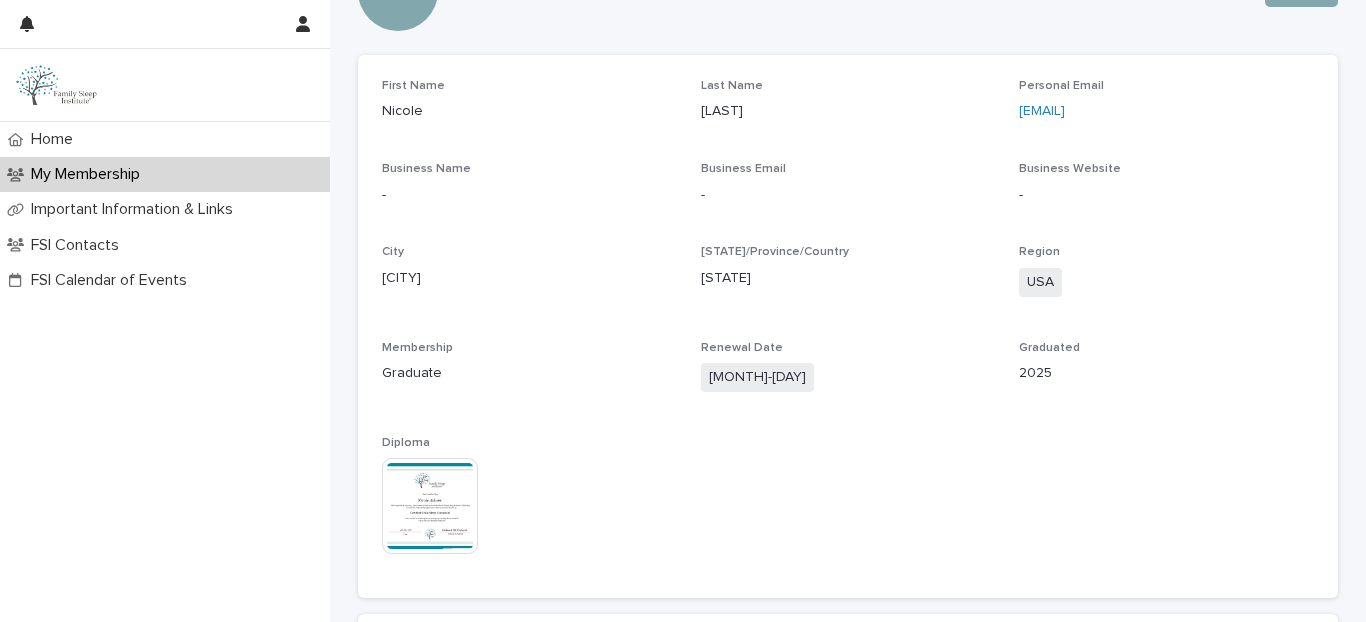 scroll, scrollTop: 294, scrollLeft: 0, axis: vertical 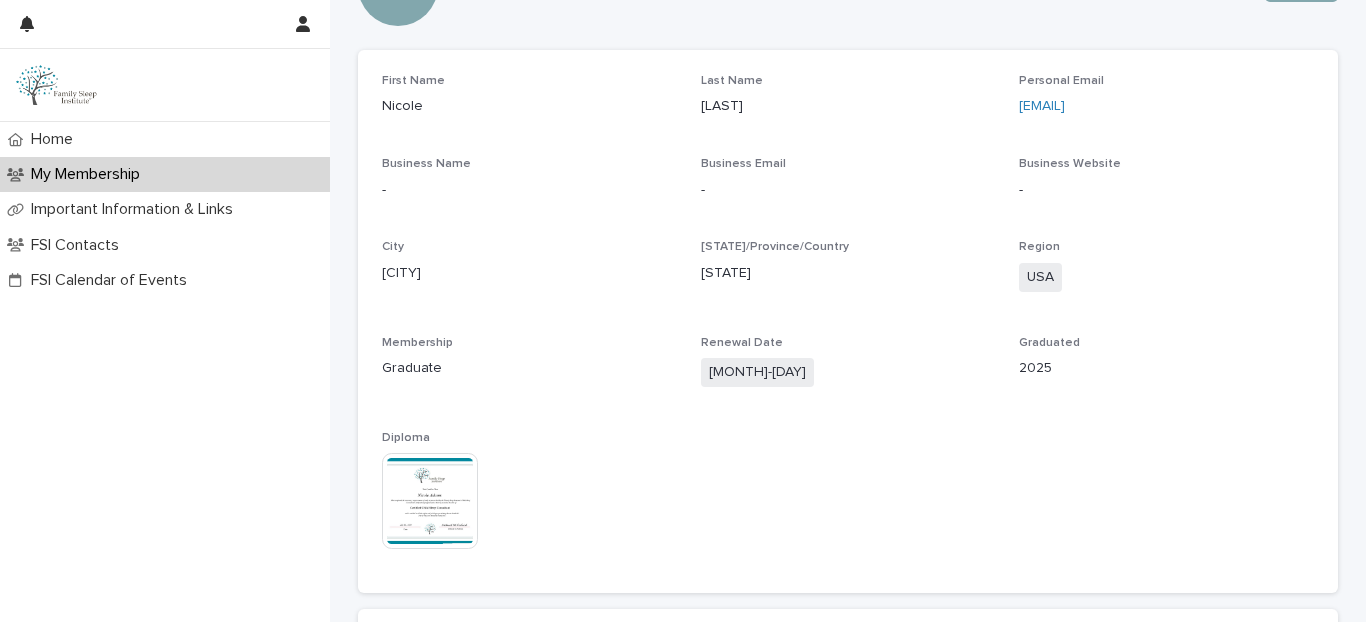 click at bounding box center [430, 501] 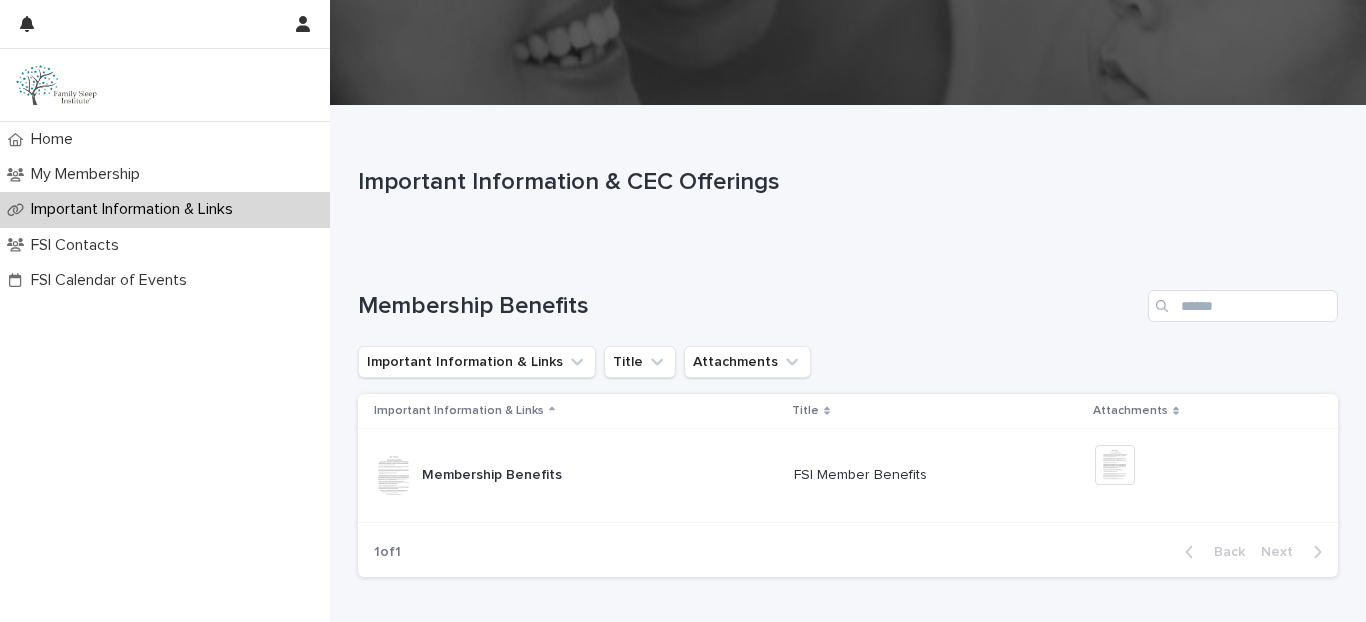 scroll, scrollTop: 0, scrollLeft: 0, axis: both 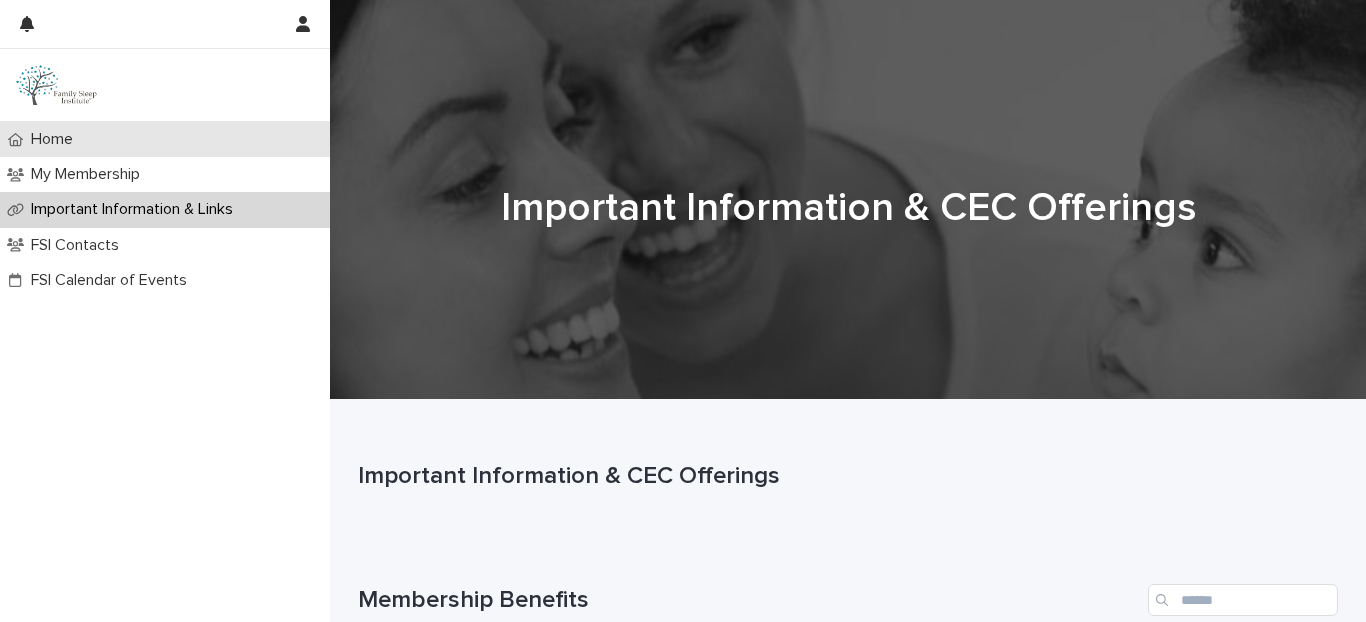 click on "Home" at bounding box center (165, 139) 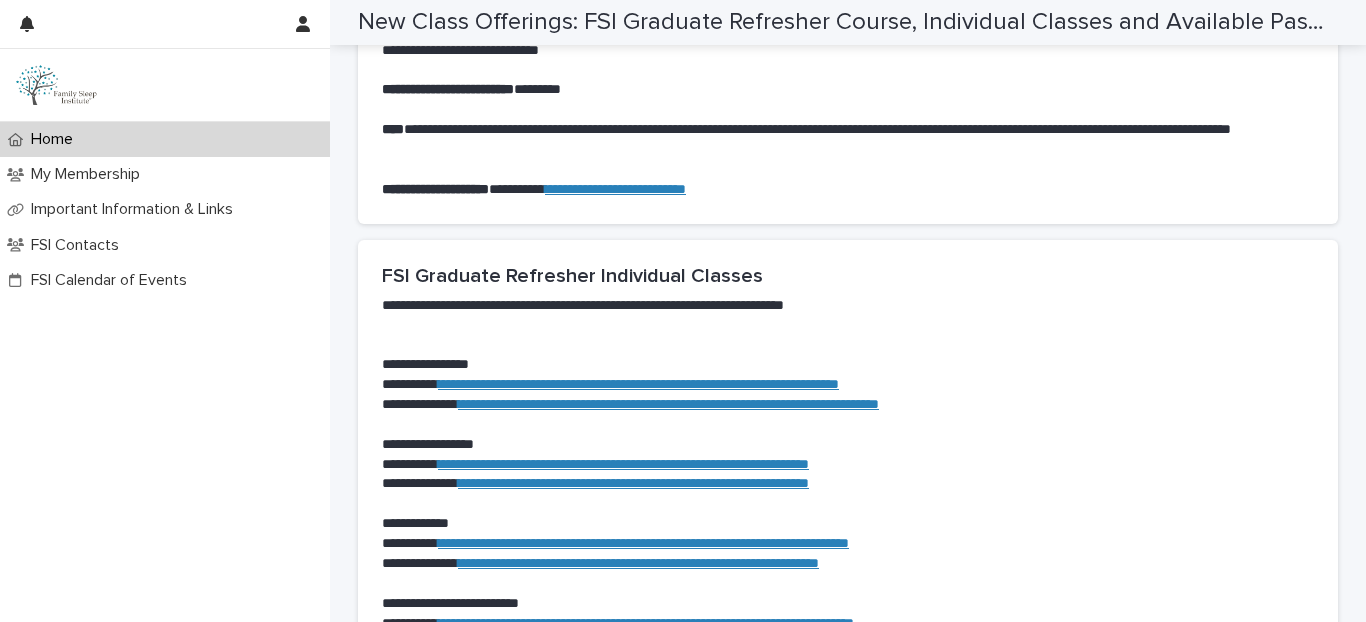scroll, scrollTop: 987, scrollLeft: 0, axis: vertical 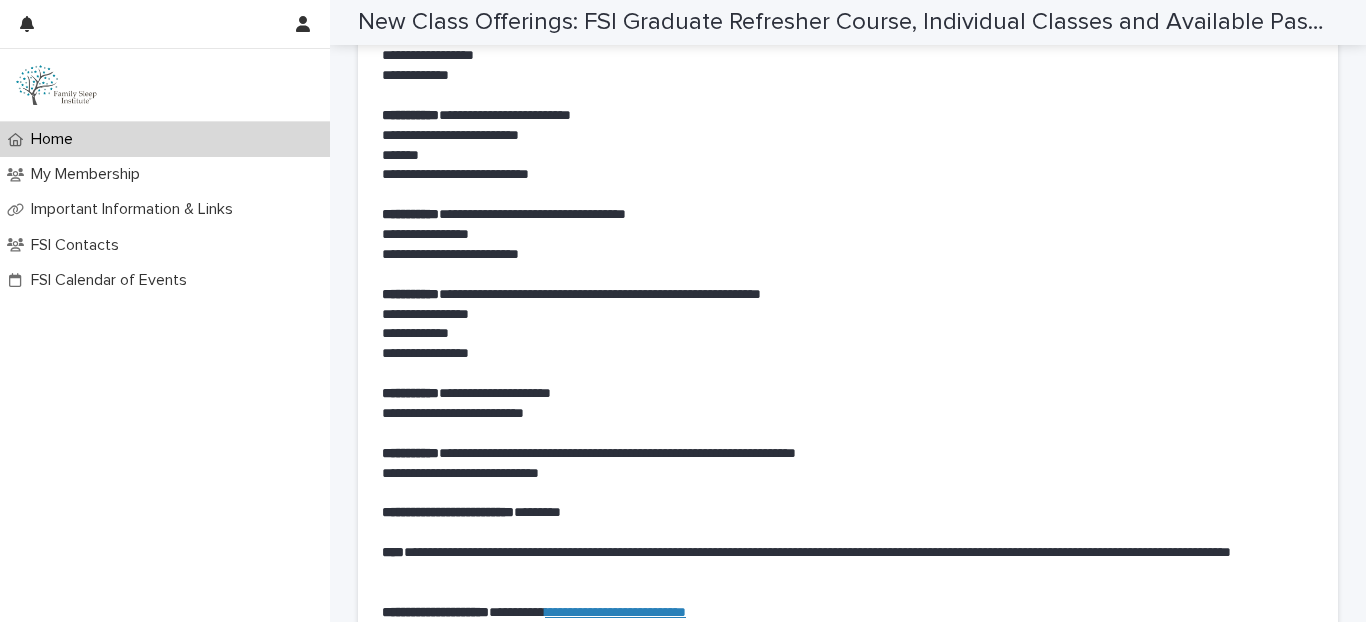 click on "Home" at bounding box center (165, 139) 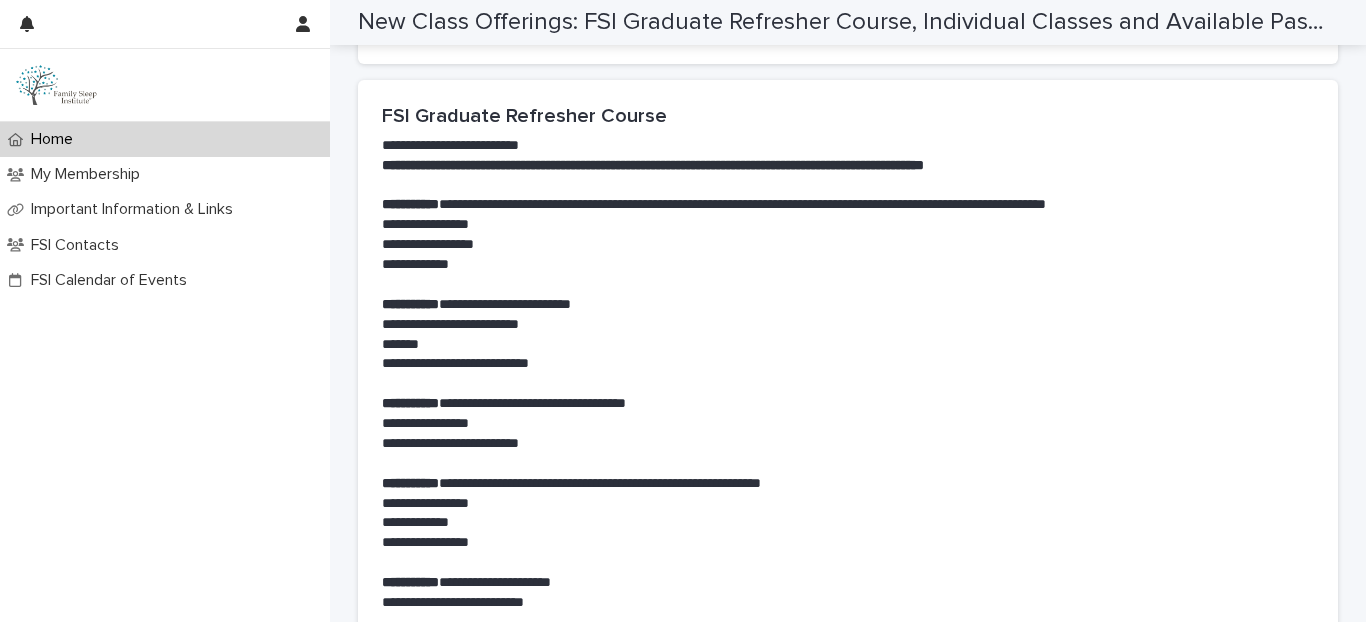 scroll, scrollTop: 0, scrollLeft: 0, axis: both 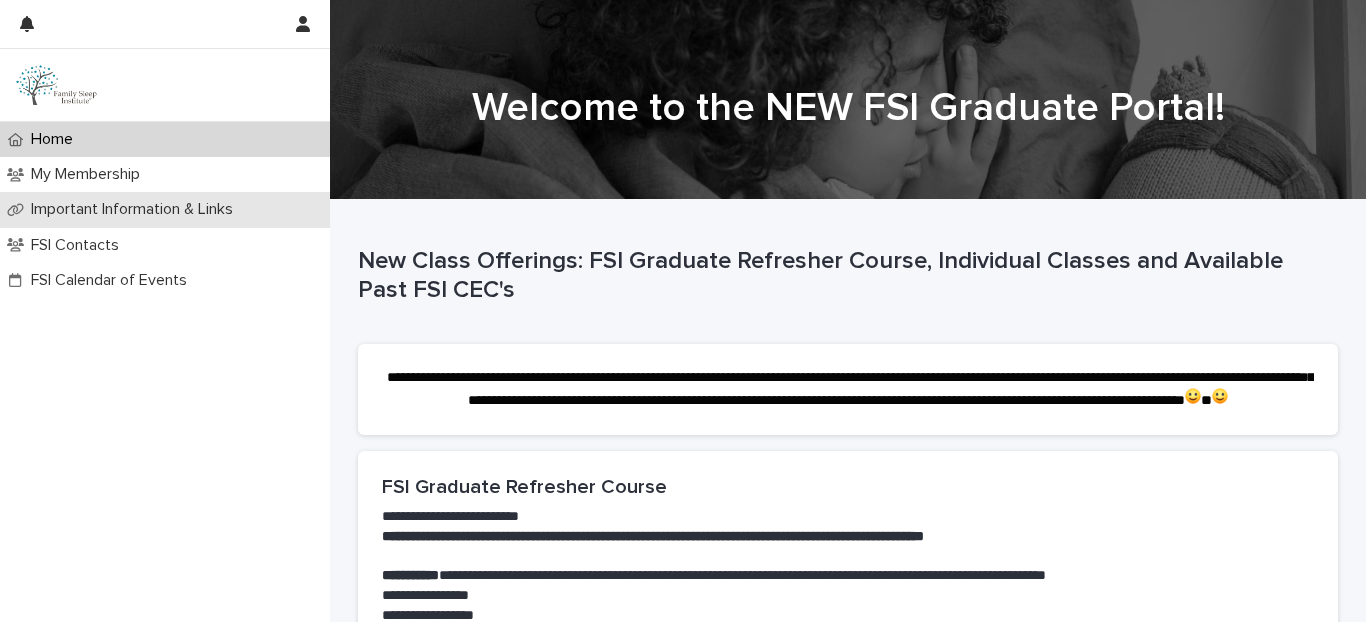 click on "Important Information & Links" at bounding box center (136, 209) 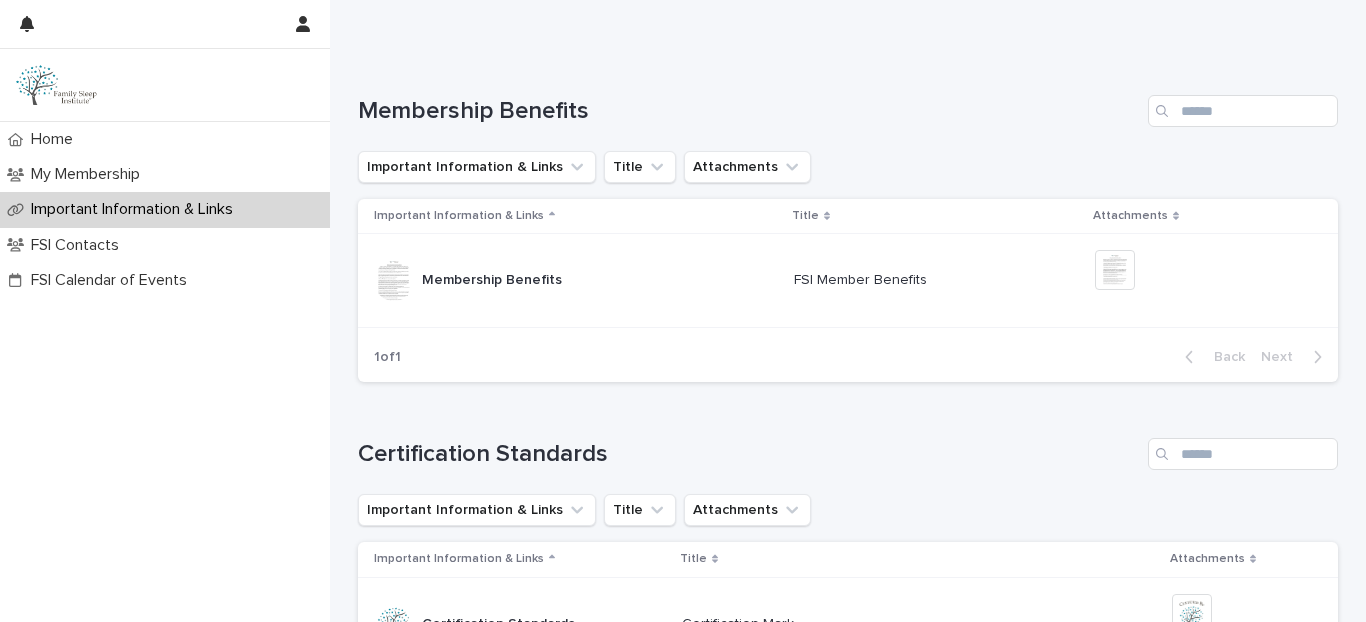 scroll, scrollTop: 500, scrollLeft: 0, axis: vertical 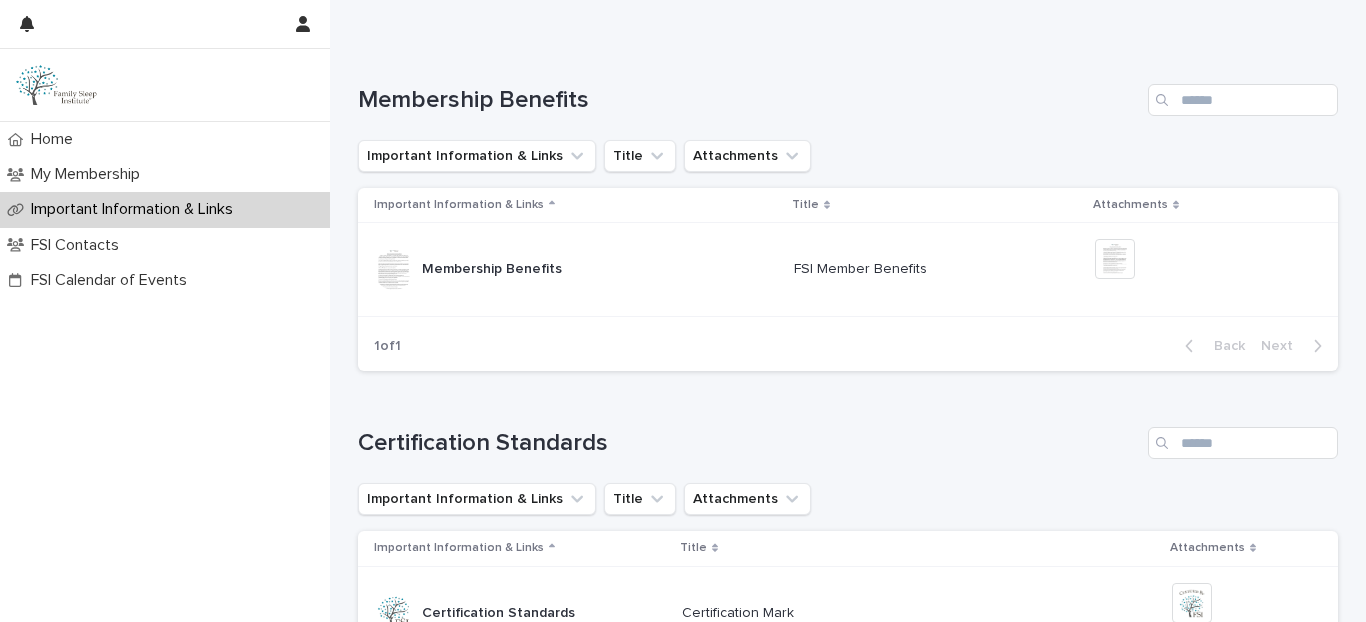 click on "Loading... Saving… Membership Benefits Important Information & Links Title Attachments Important Information & Links Title Attachments Membership Benefits Membership Benefits   FSI Member Benefits FSI Member Benefits   + 0 This file cannot be opened Download File 1  of  1 Back Next" at bounding box center [848, 215] 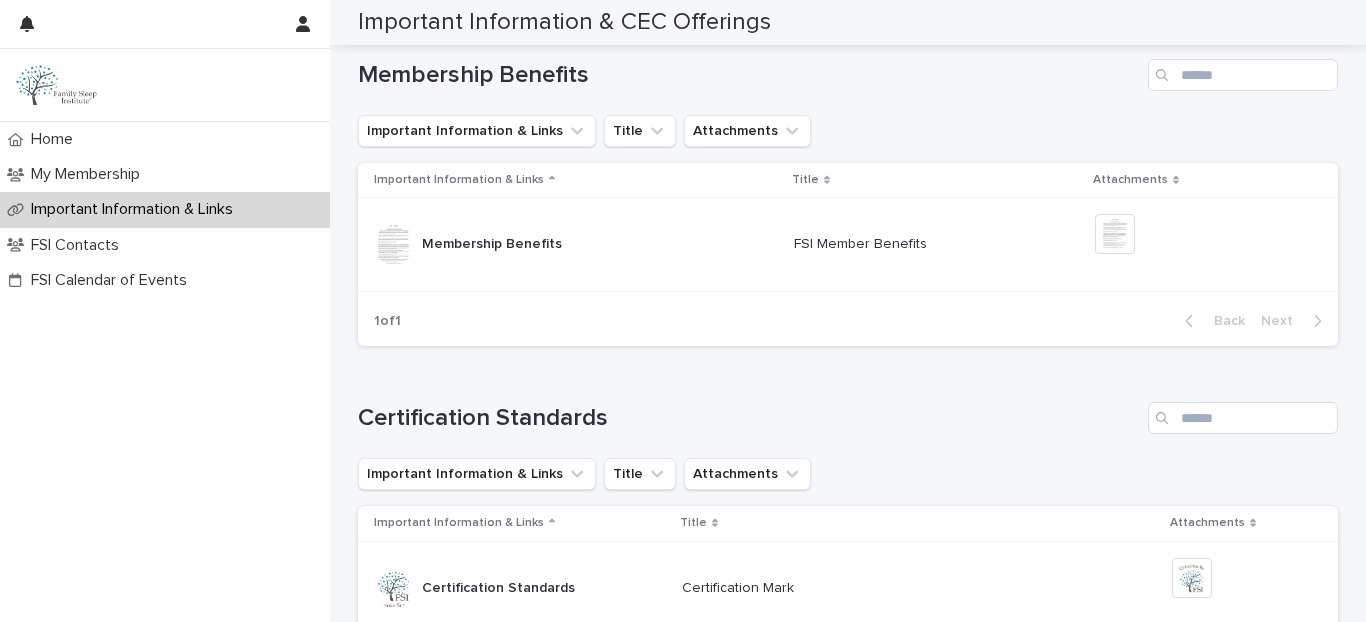 scroll, scrollTop: 520, scrollLeft: 0, axis: vertical 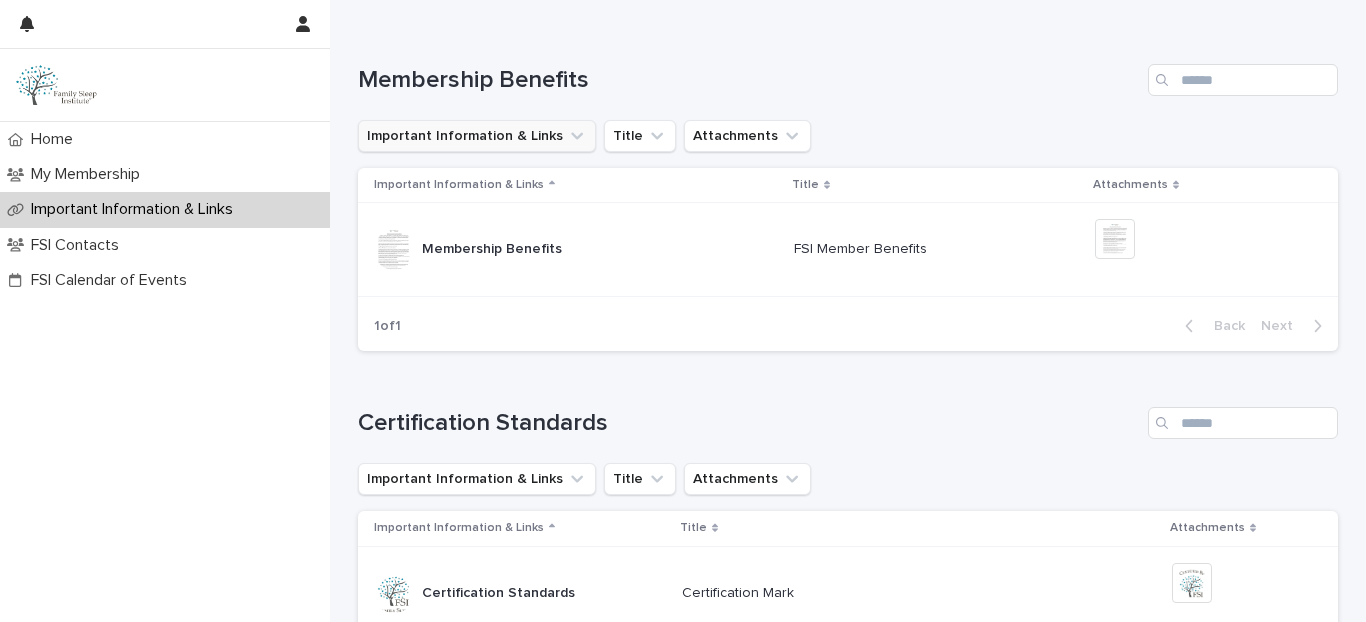 click on "Important Information & Links" at bounding box center (477, 136) 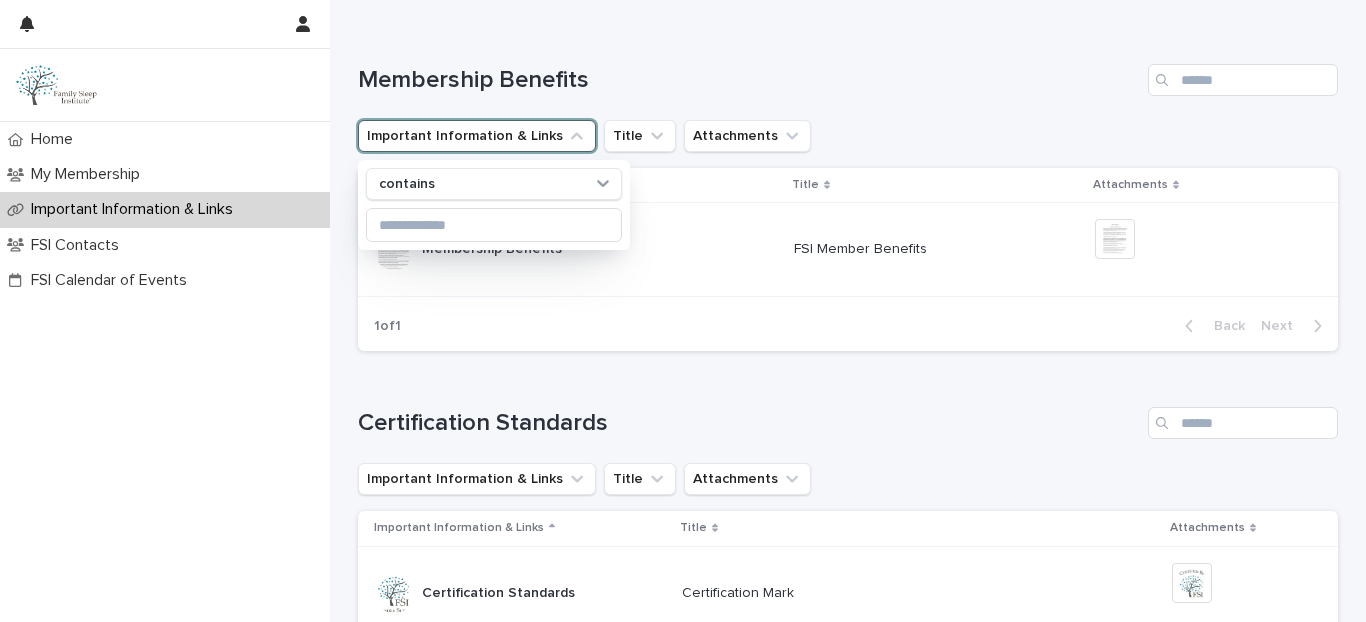 click on "Important Information & Links" at bounding box center [477, 136] 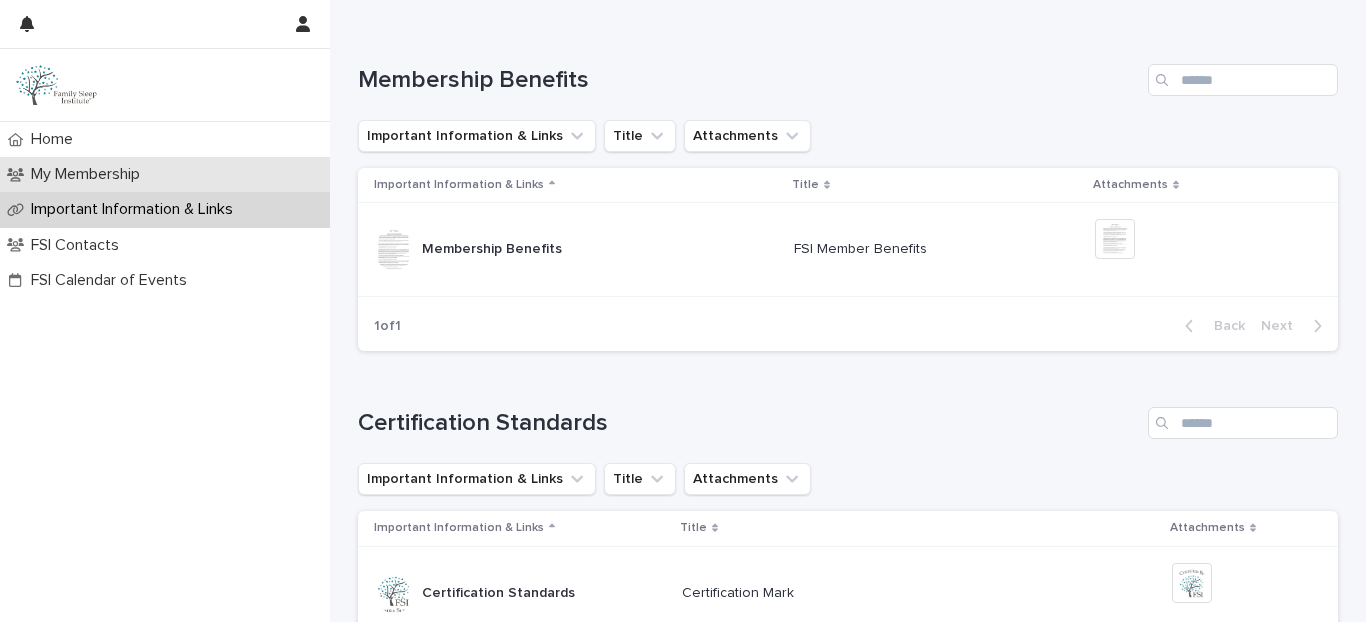 click on "My Membership" at bounding box center (165, 174) 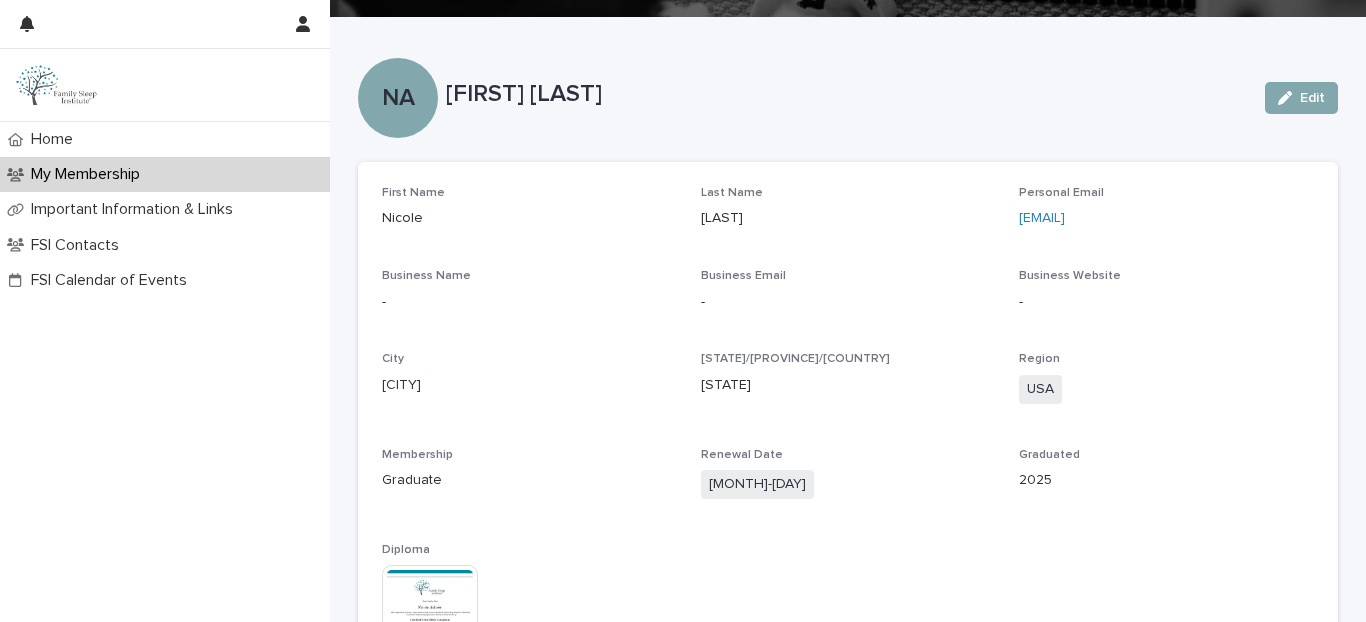 scroll, scrollTop: 190, scrollLeft: 0, axis: vertical 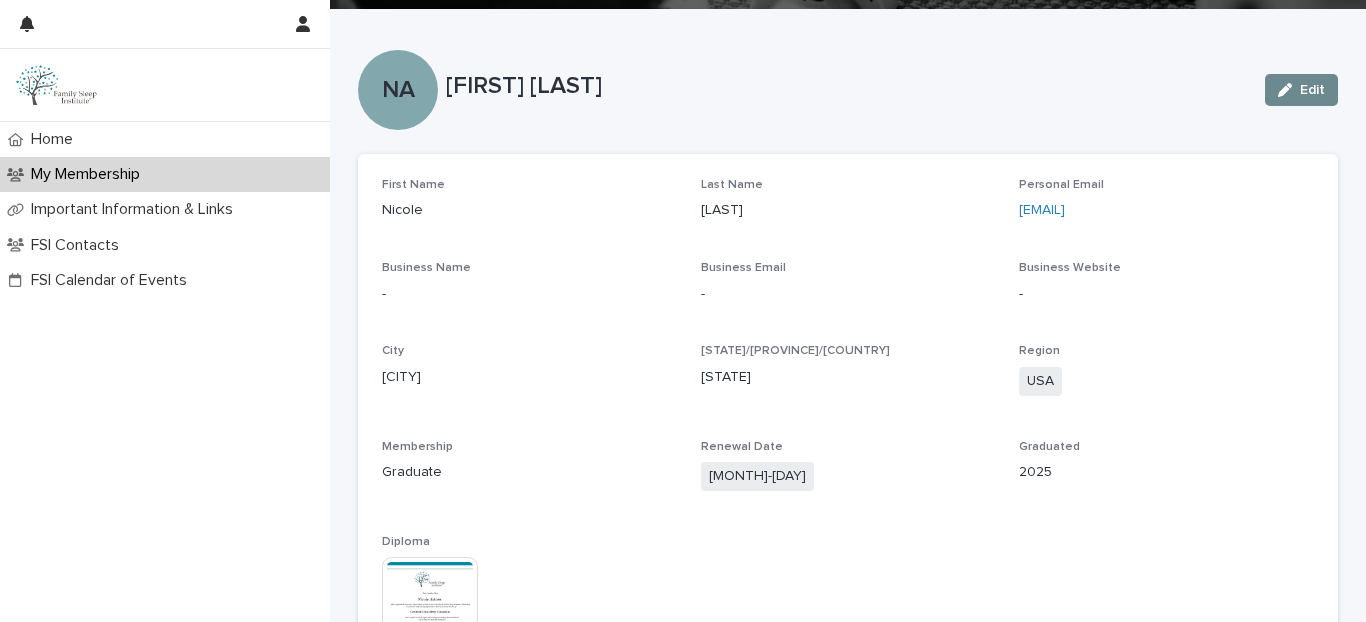 click on "Edit" at bounding box center [1301, 90] 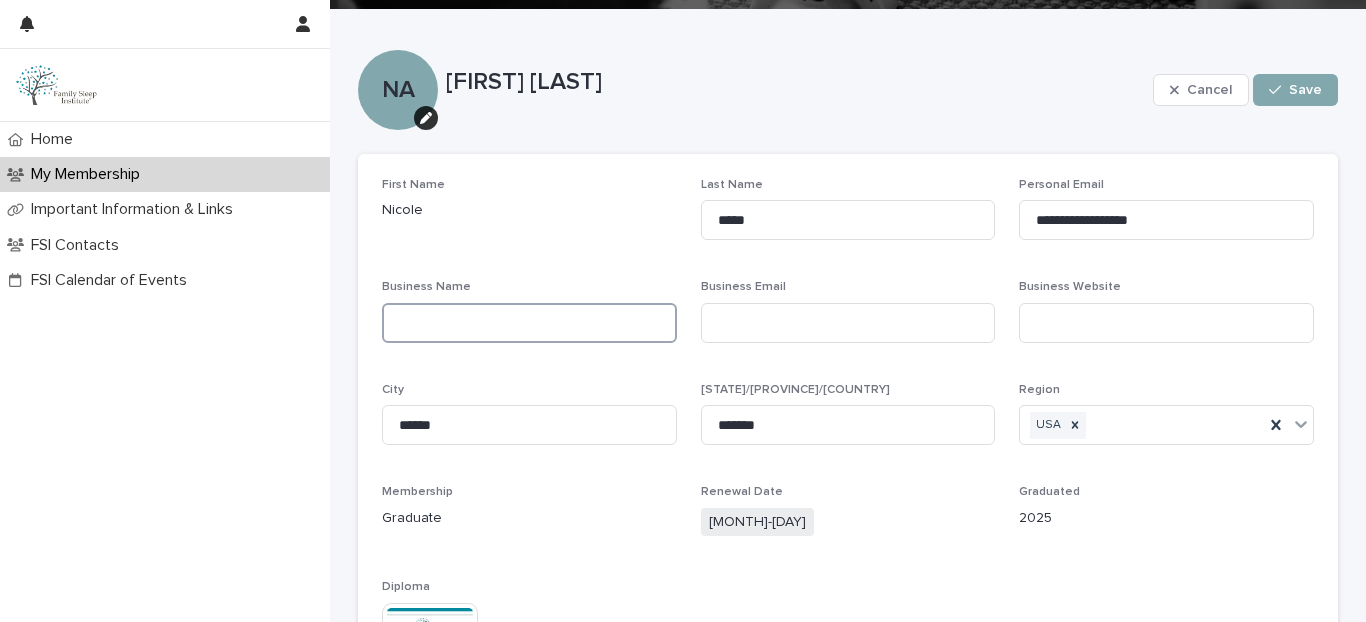 click at bounding box center [529, 323] 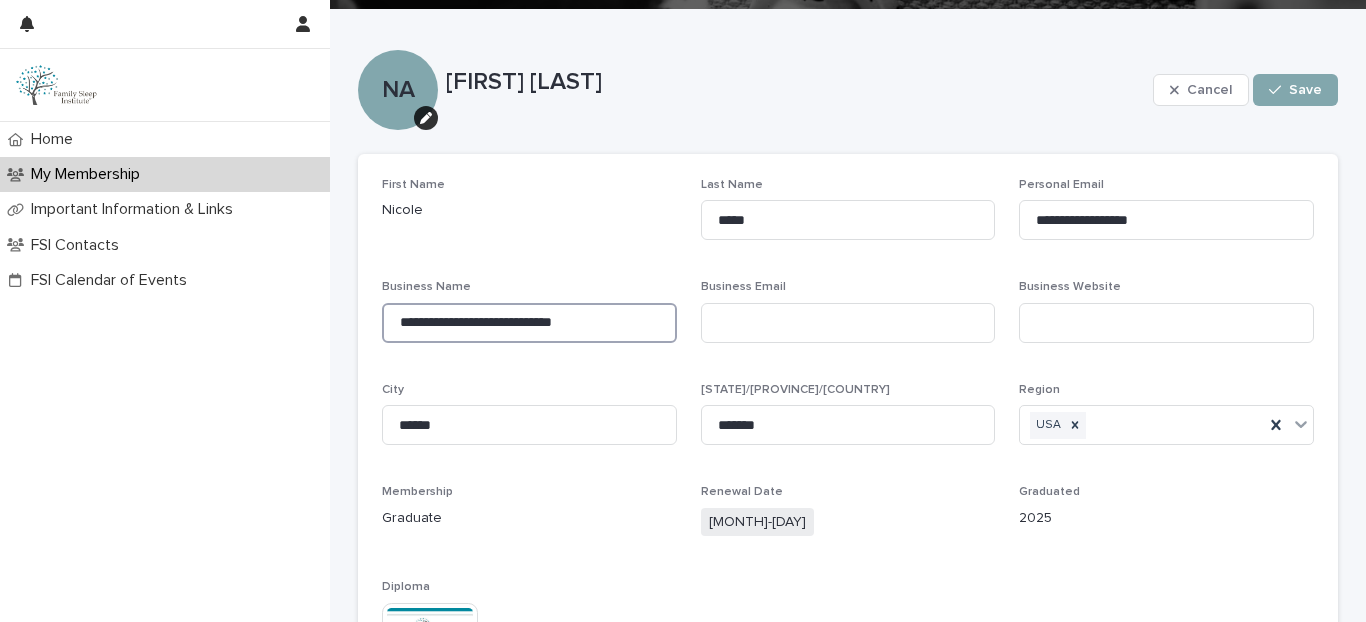 drag, startPoint x: 605, startPoint y: 325, endPoint x: 382, endPoint y: 329, distance: 223.03587 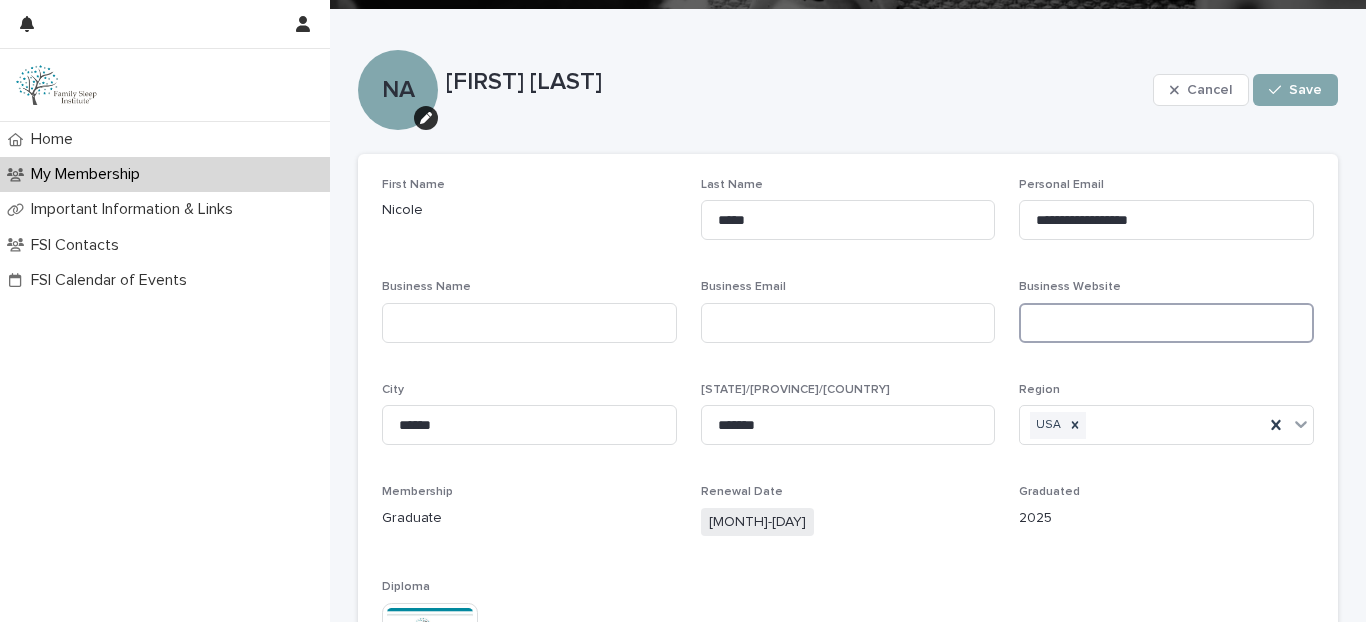 click at bounding box center [1166, 323] 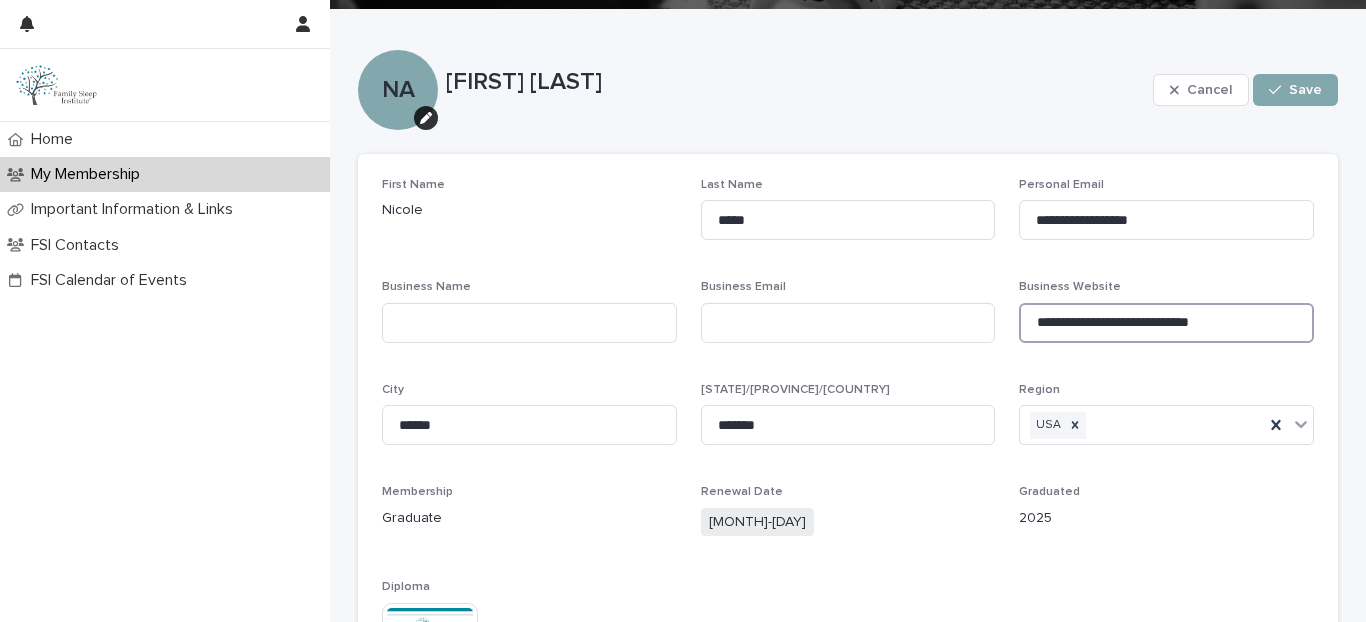 type on "**********" 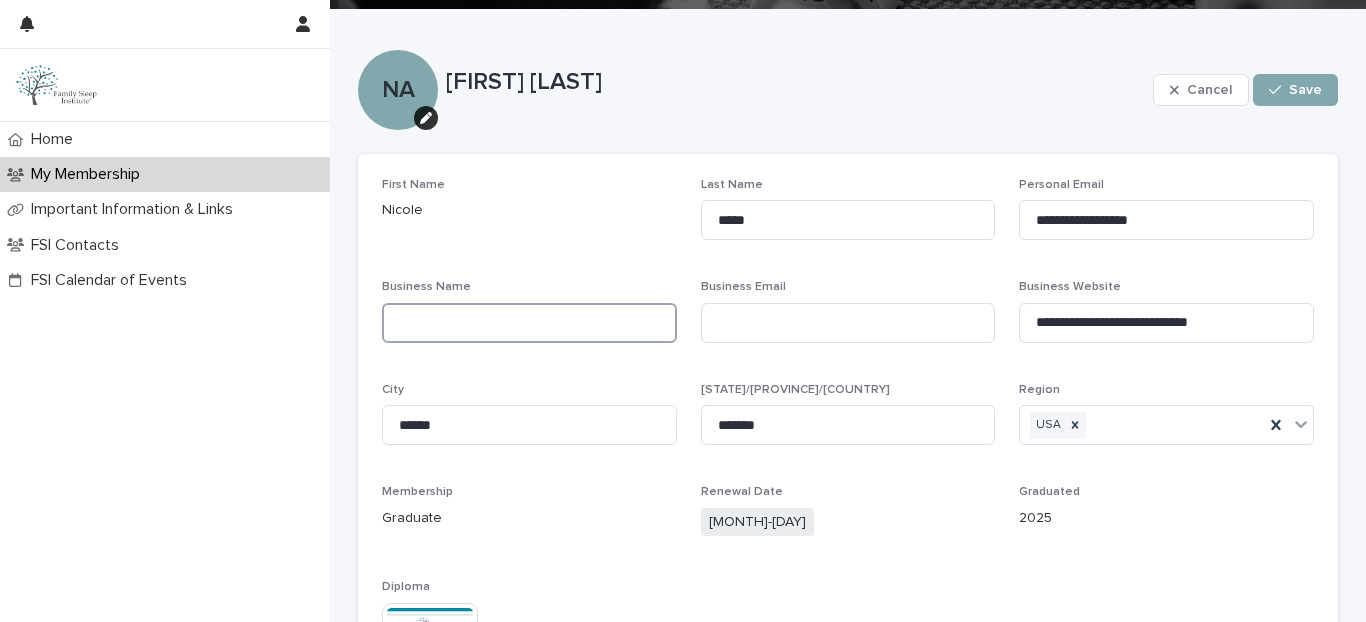 click at bounding box center [529, 323] 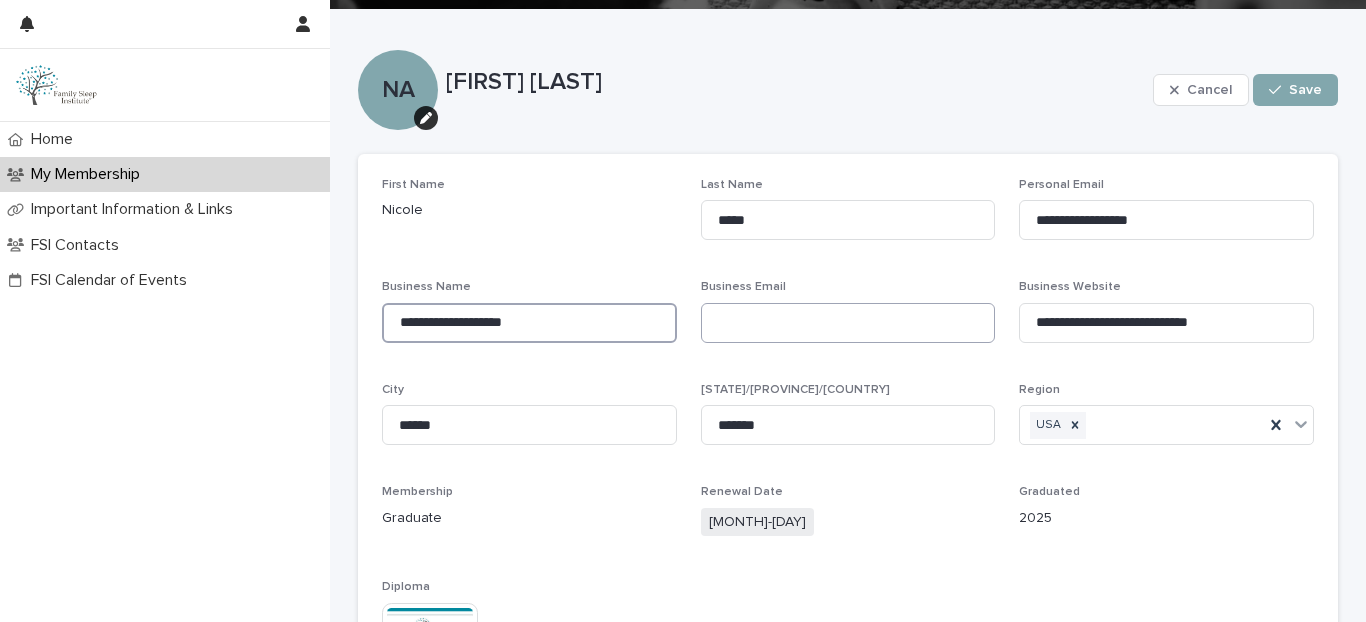 type on "**********" 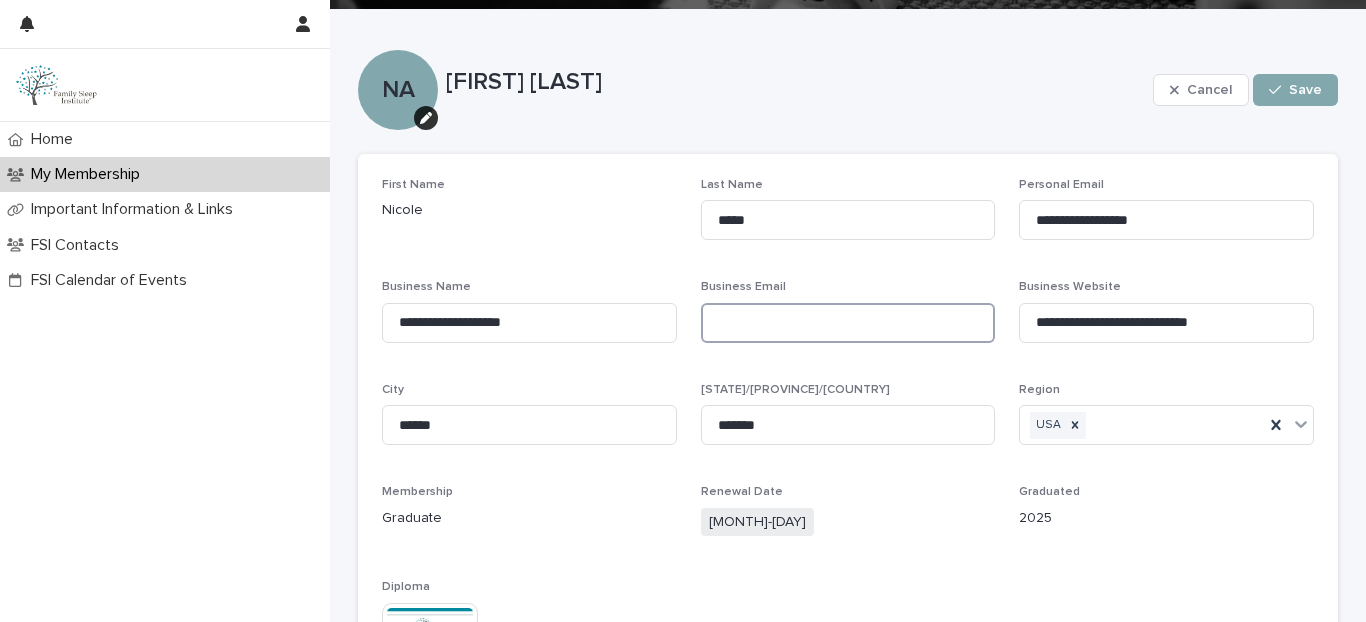 click at bounding box center [848, 323] 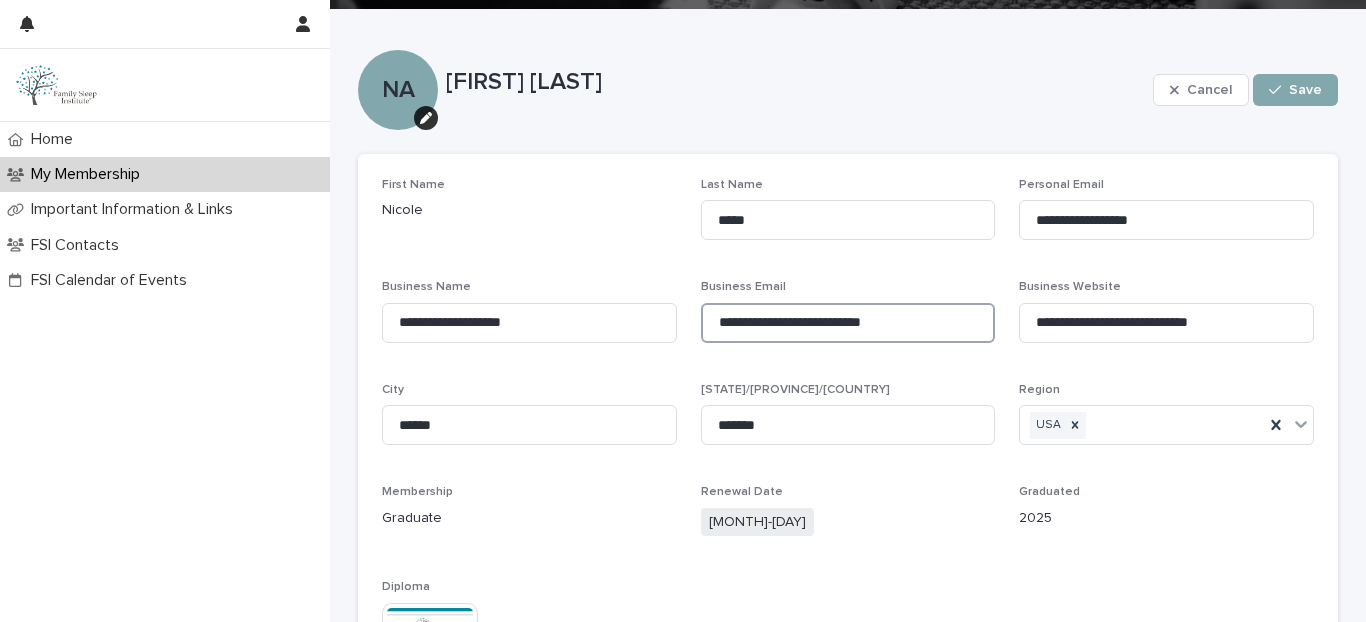 type on "**********" 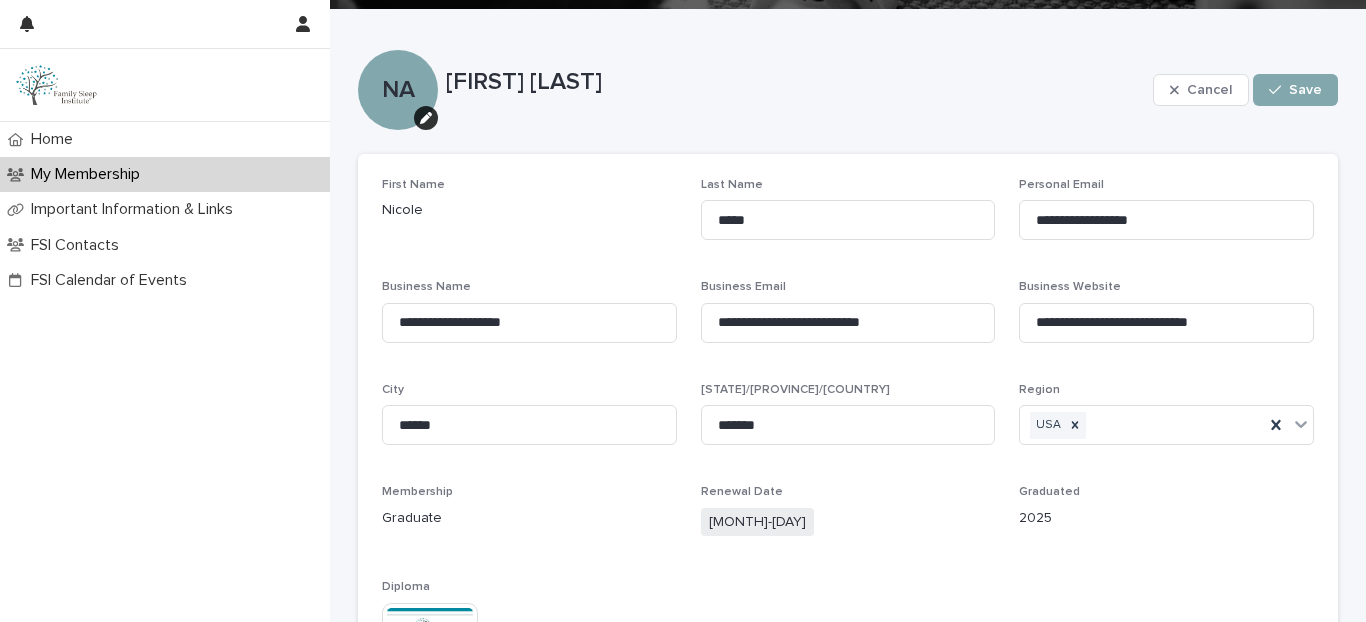 click on "**********" at bounding box center (848, 448) 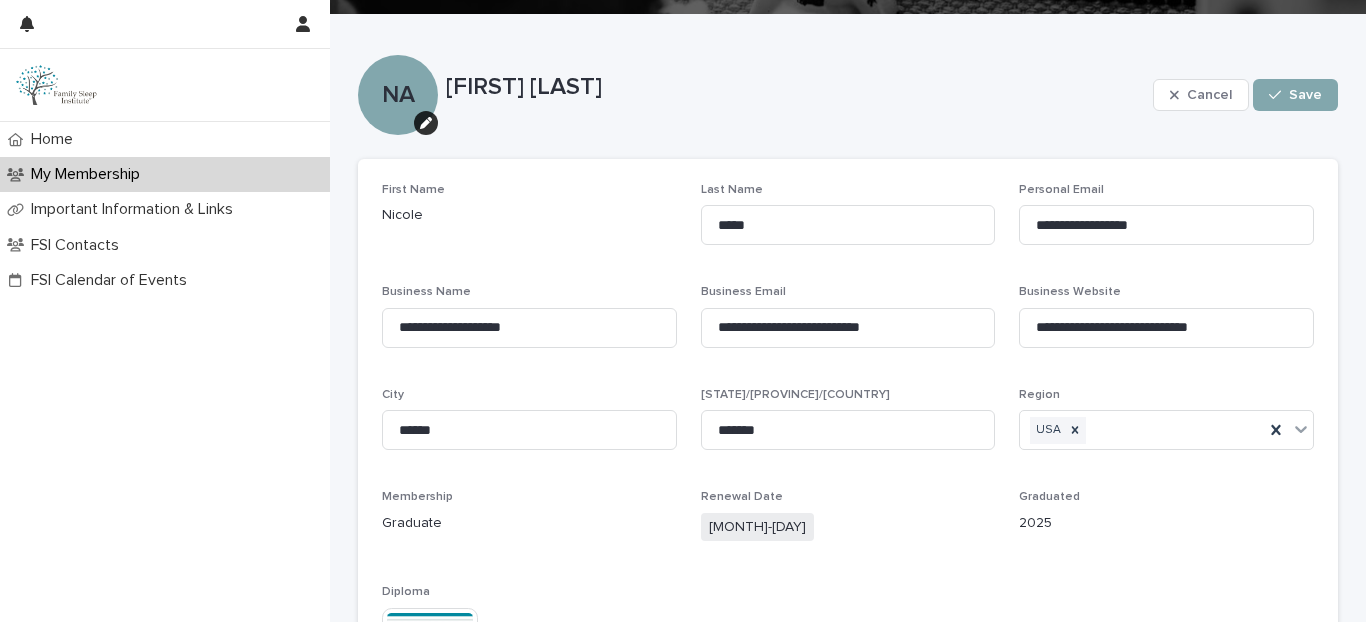 scroll, scrollTop: 135, scrollLeft: 0, axis: vertical 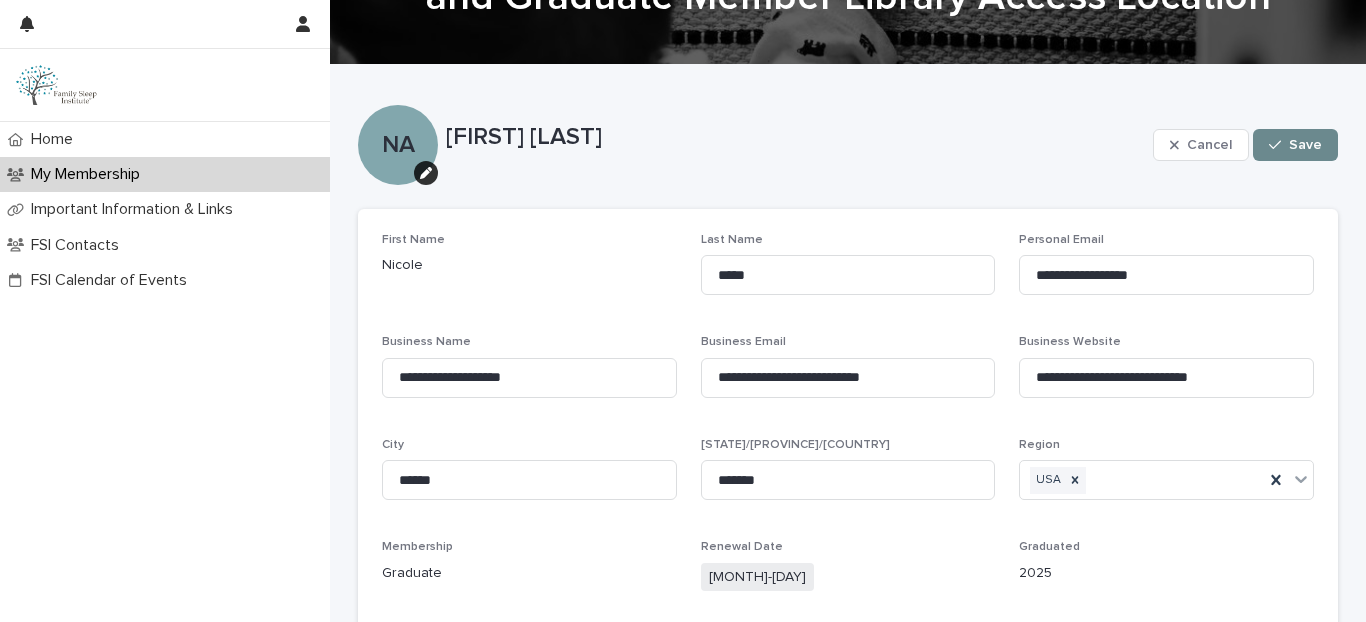 click on "Save" at bounding box center (1305, 145) 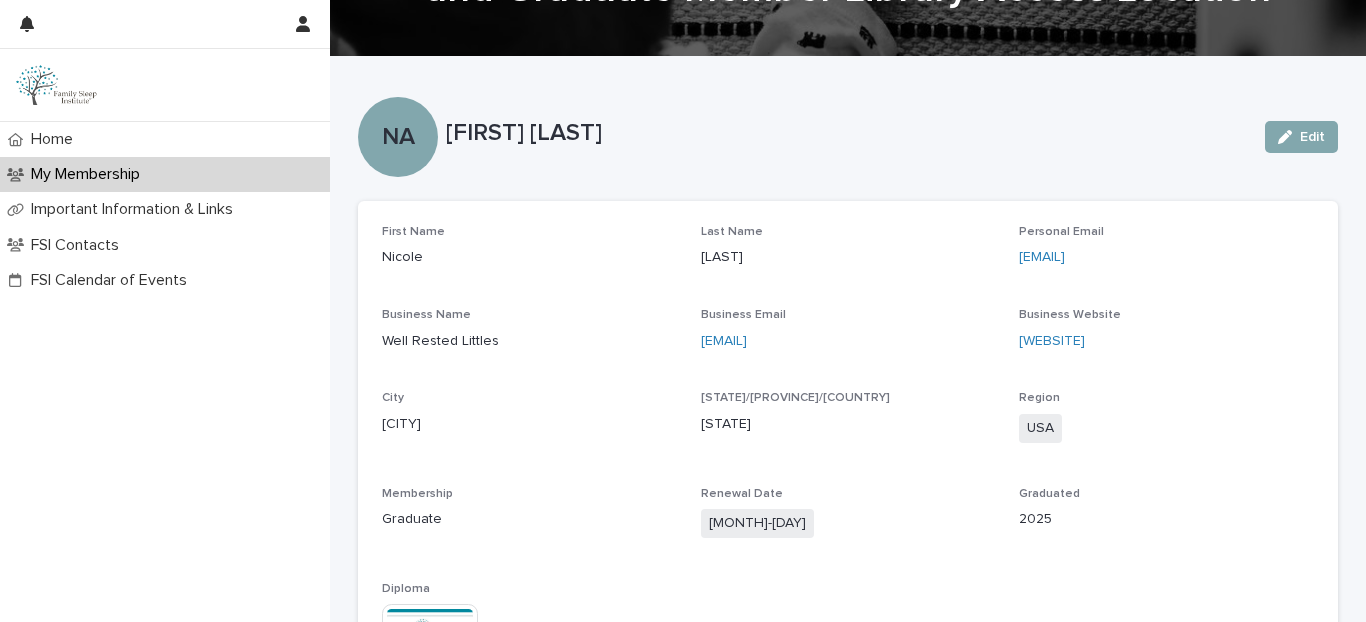 scroll, scrollTop: 157, scrollLeft: 0, axis: vertical 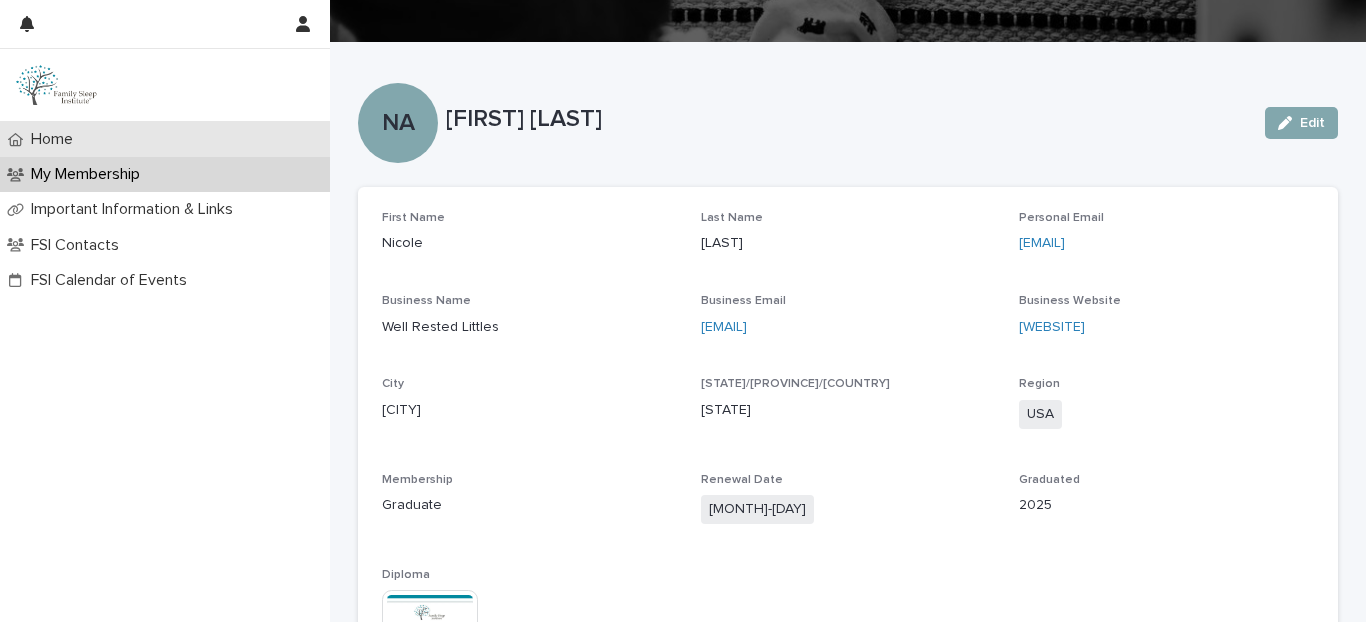 click on "Home" at bounding box center (165, 139) 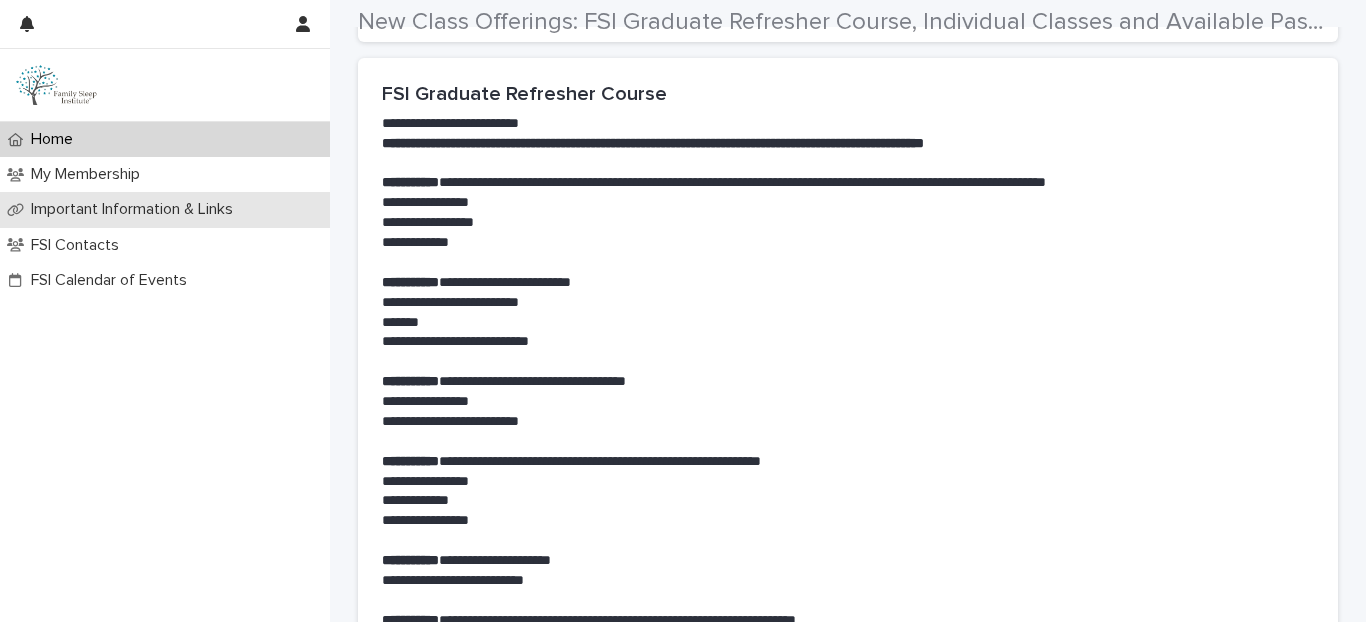 scroll, scrollTop: 428, scrollLeft: 0, axis: vertical 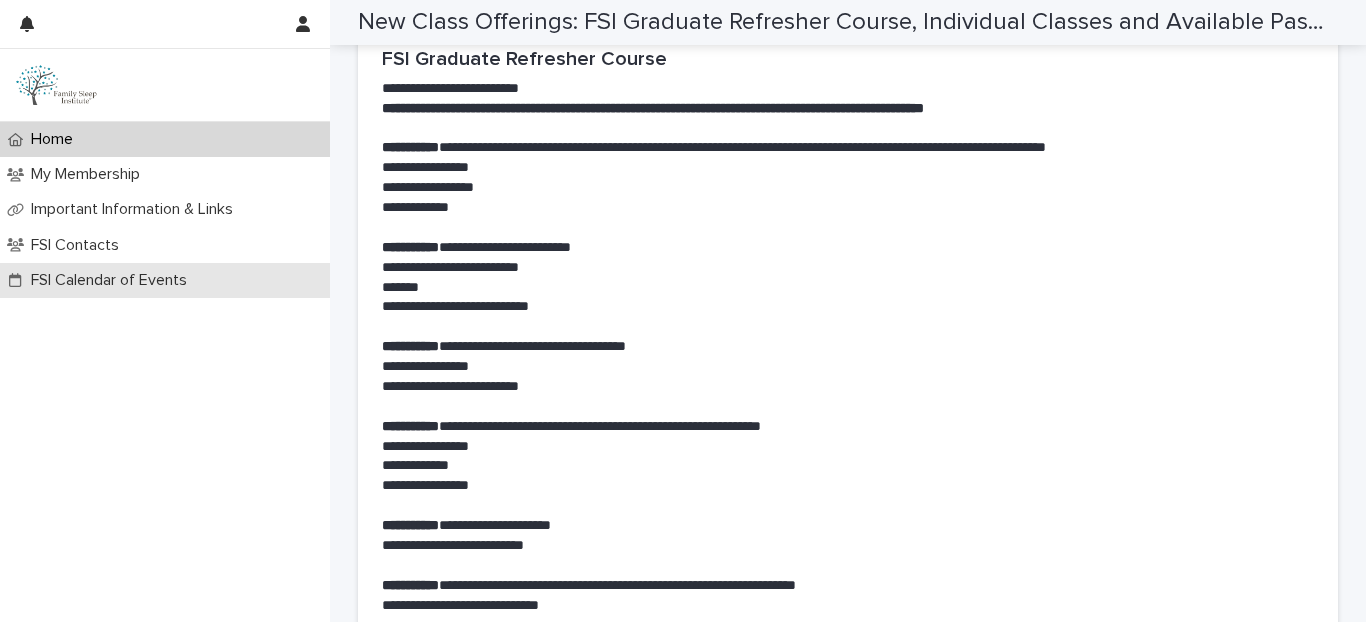 click on "FSI Calendar of Events" at bounding box center (113, 280) 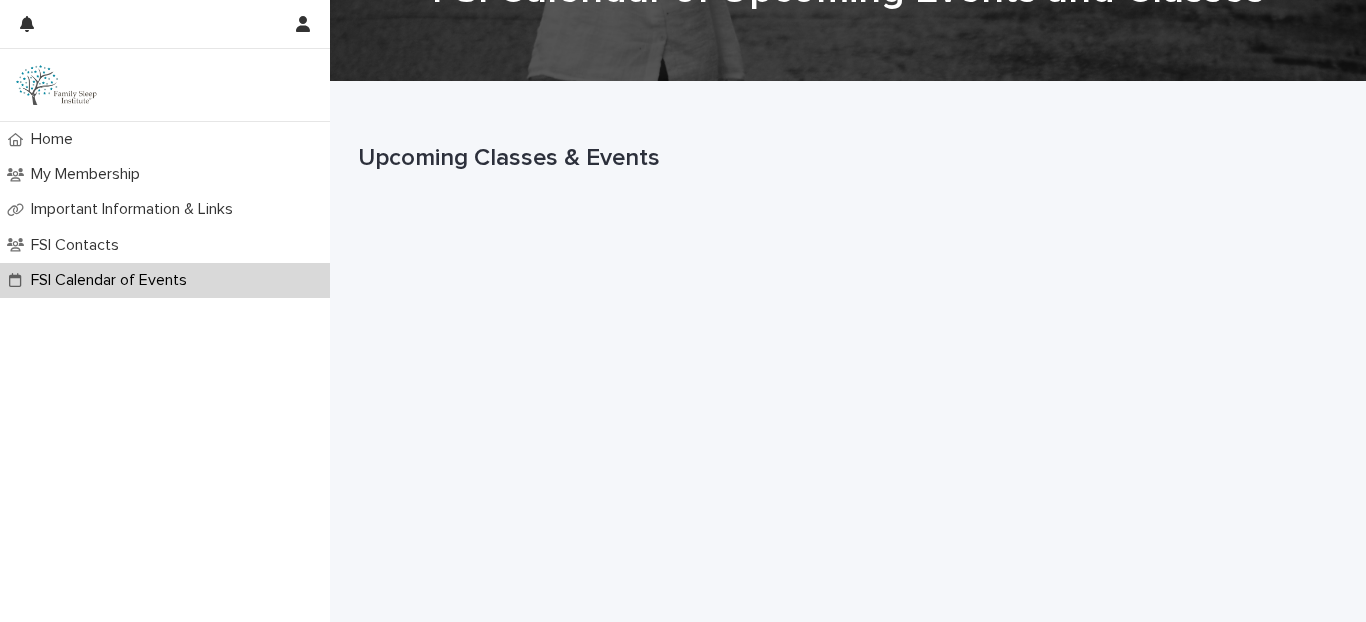 scroll, scrollTop: 179, scrollLeft: 0, axis: vertical 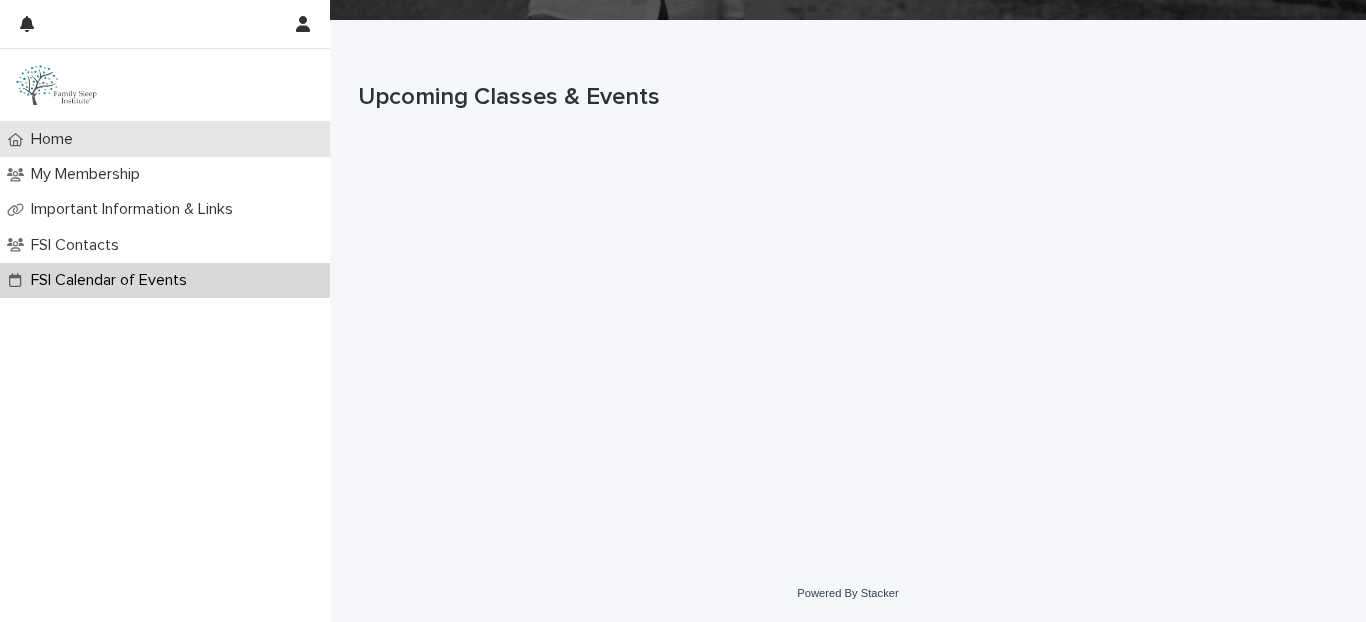 click on "Home" at bounding box center (165, 139) 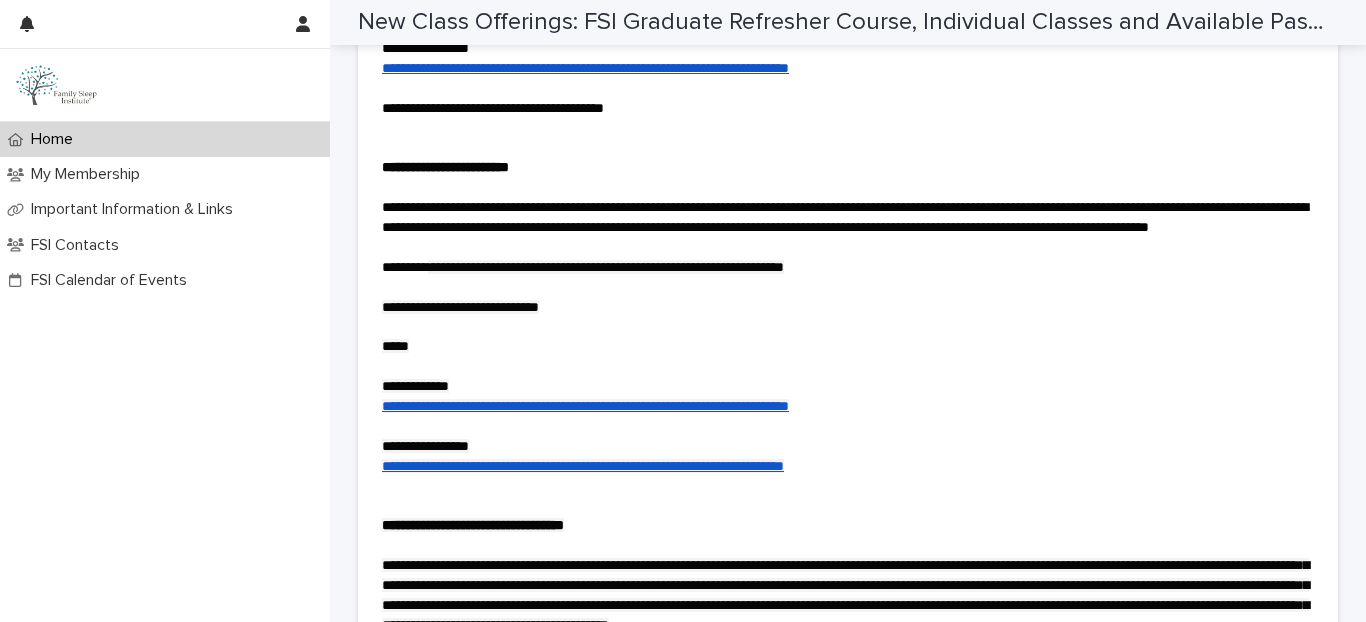 scroll, scrollTop: 4576, scrollLeft: 0, axis: vertical 